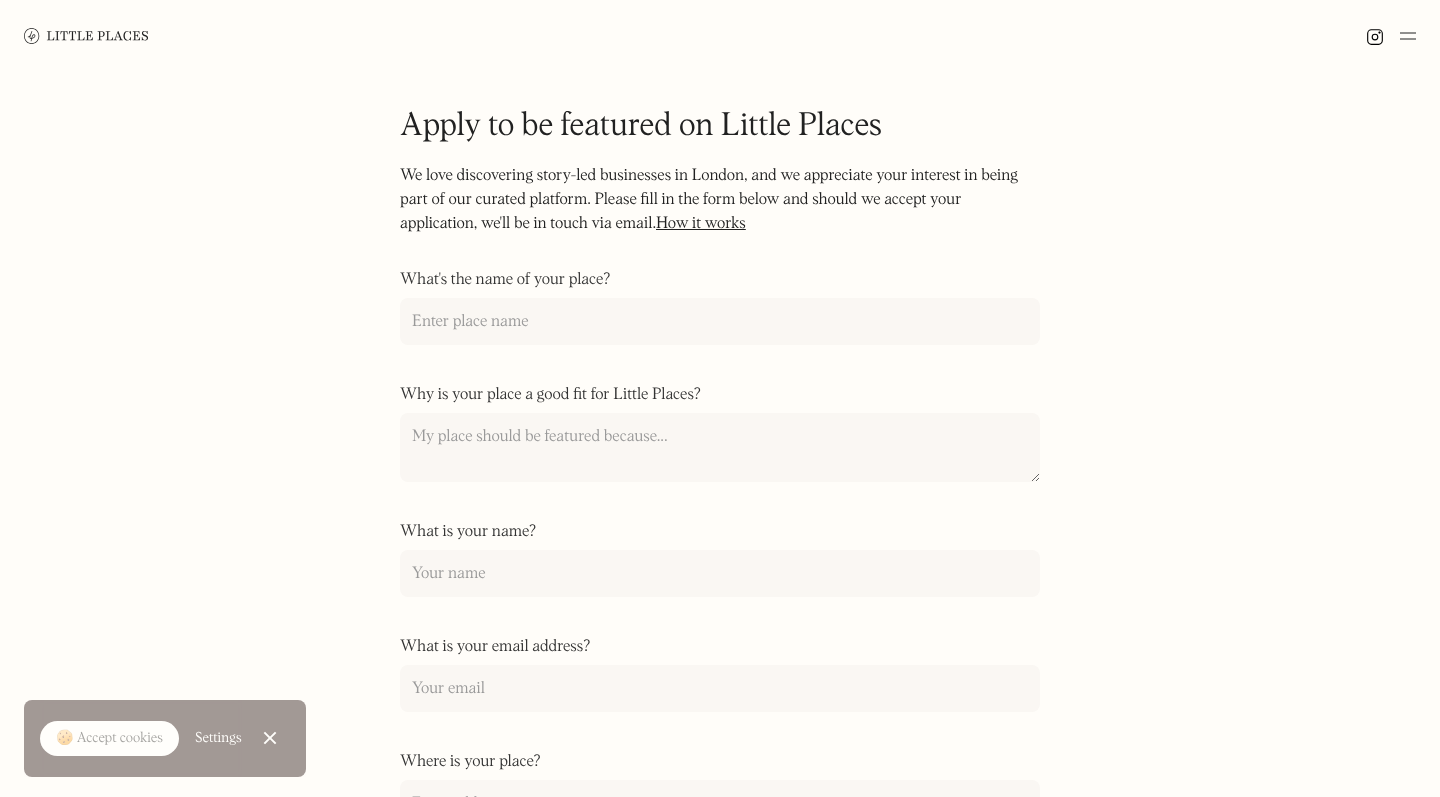 scroll, scrollTop: 0, scrollLeft: 0, axis: both 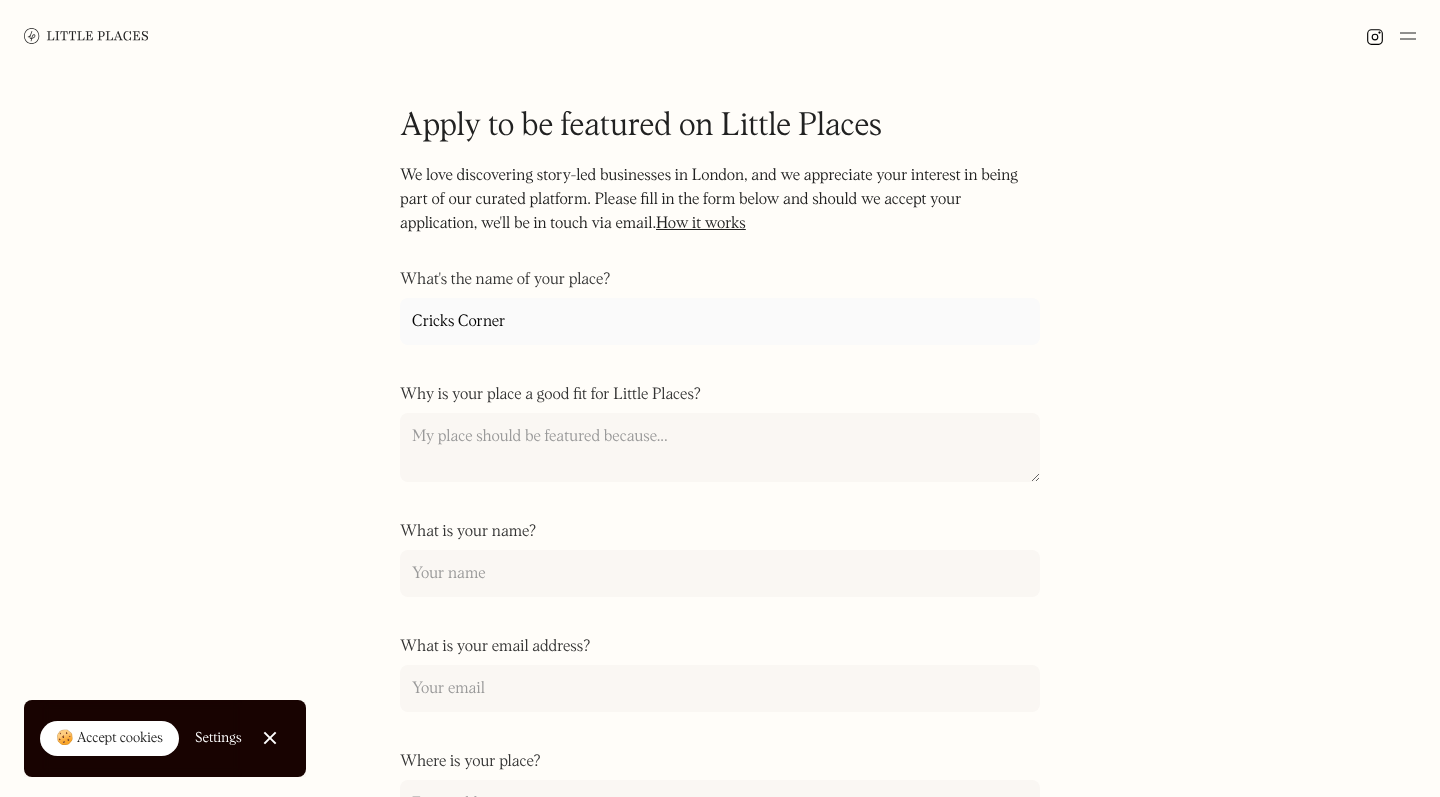 type on "Cricks Corner" 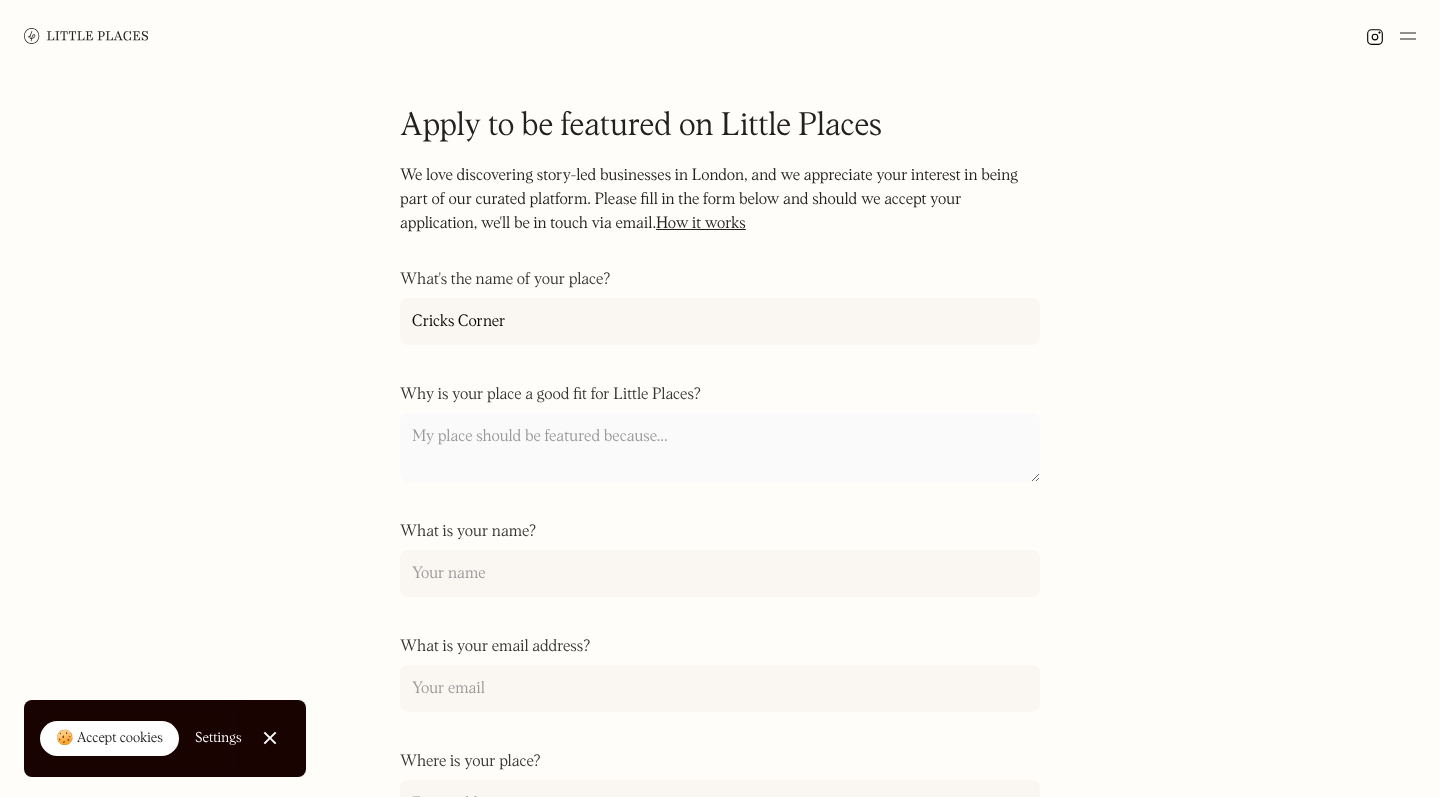 click on "Why is your place a good fit for Little Places?" at bounding box center (720, 448) 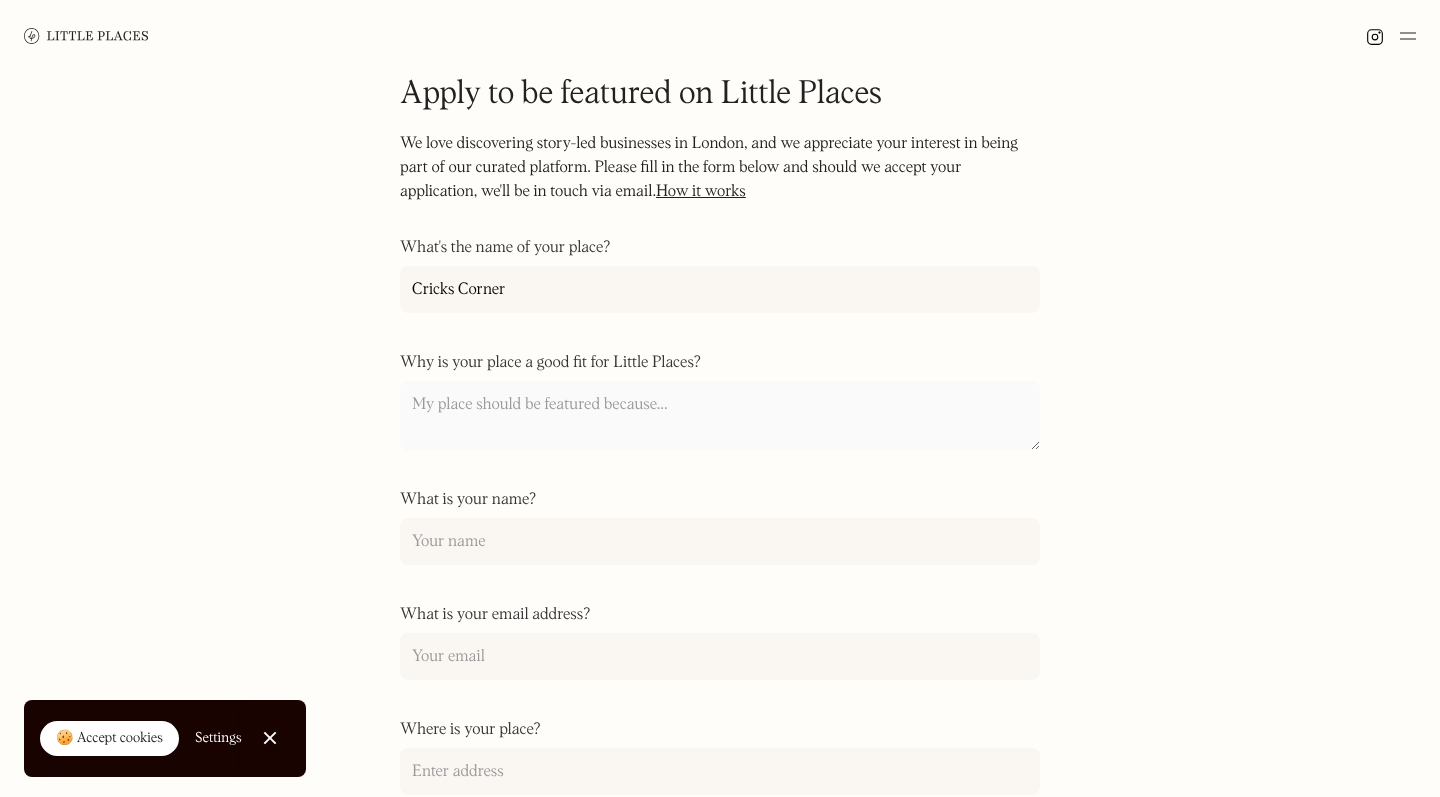 scroll, scrollTop: 39, scrollLeft: 0, axis: vertical 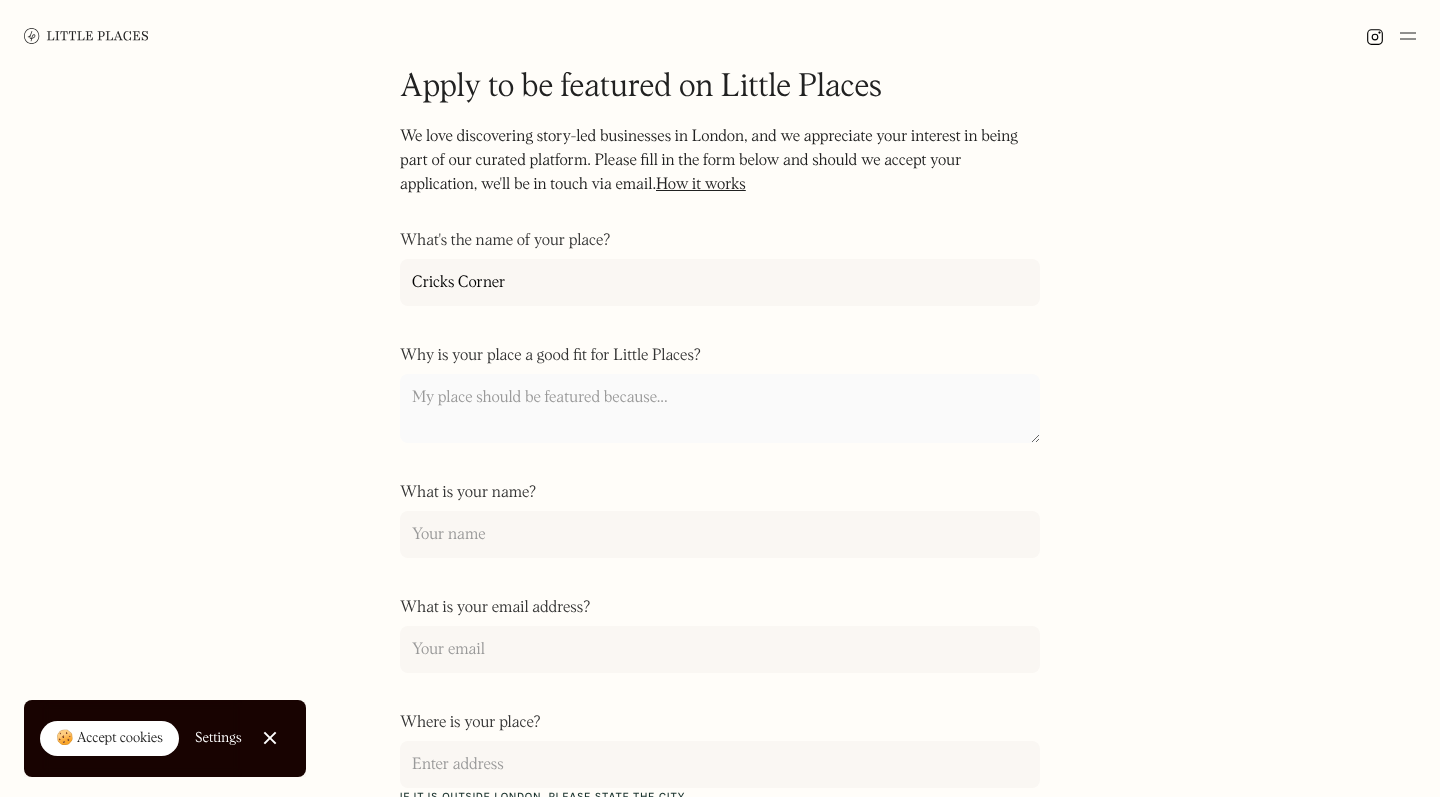 type on "W" 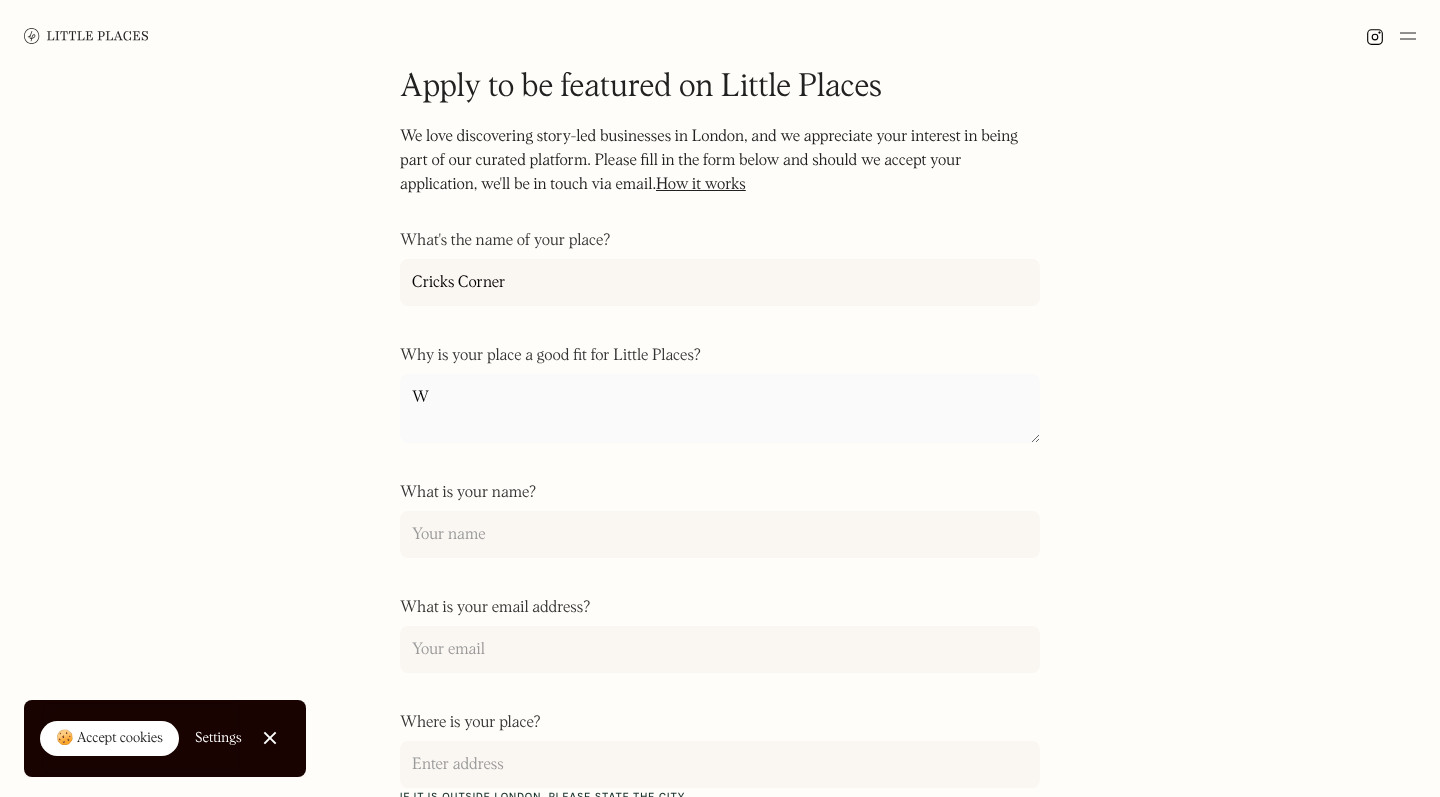 type 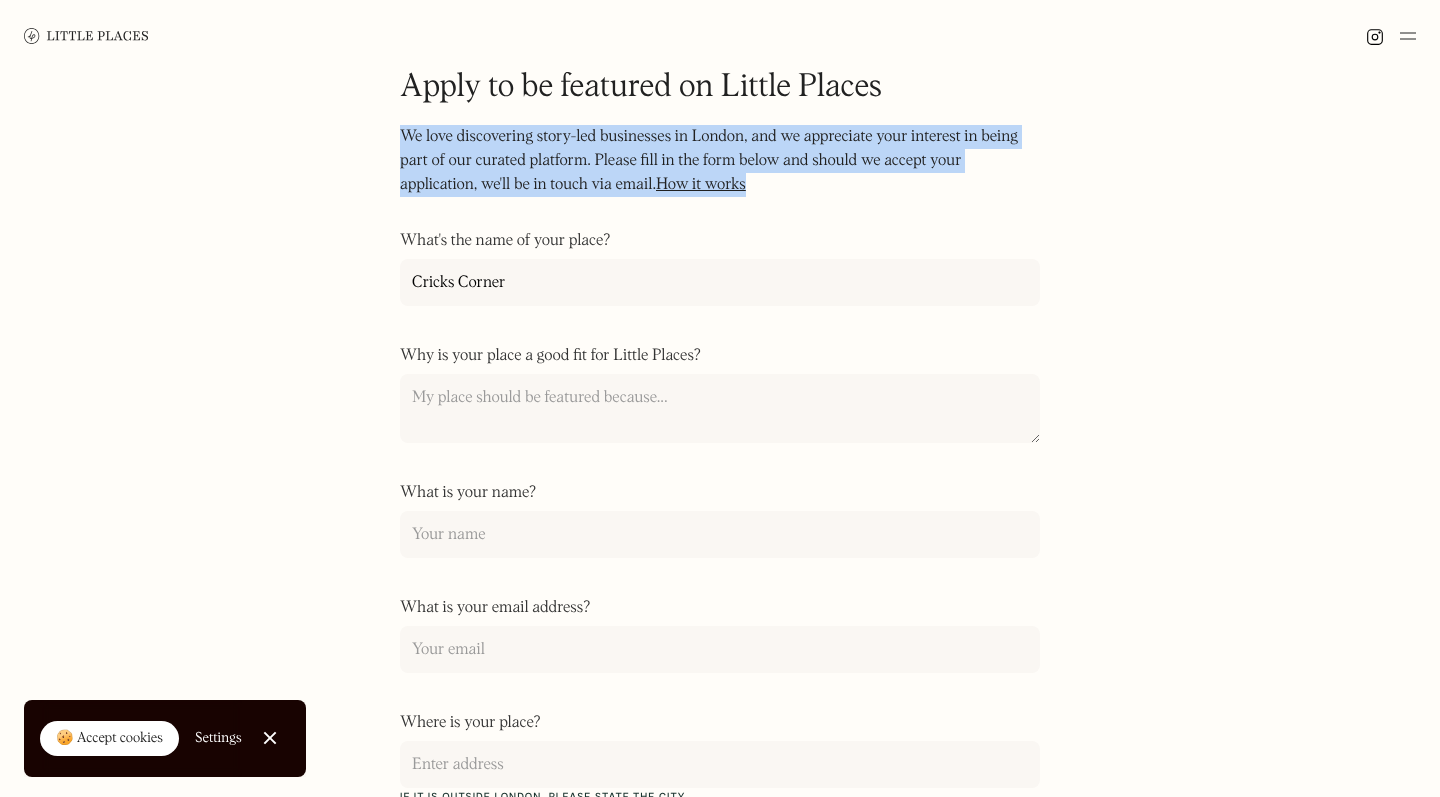 drag, startPoint x: 816, startPoint y: 182, endPoint x: 347, endPoint y: 139, distance: 470.9671 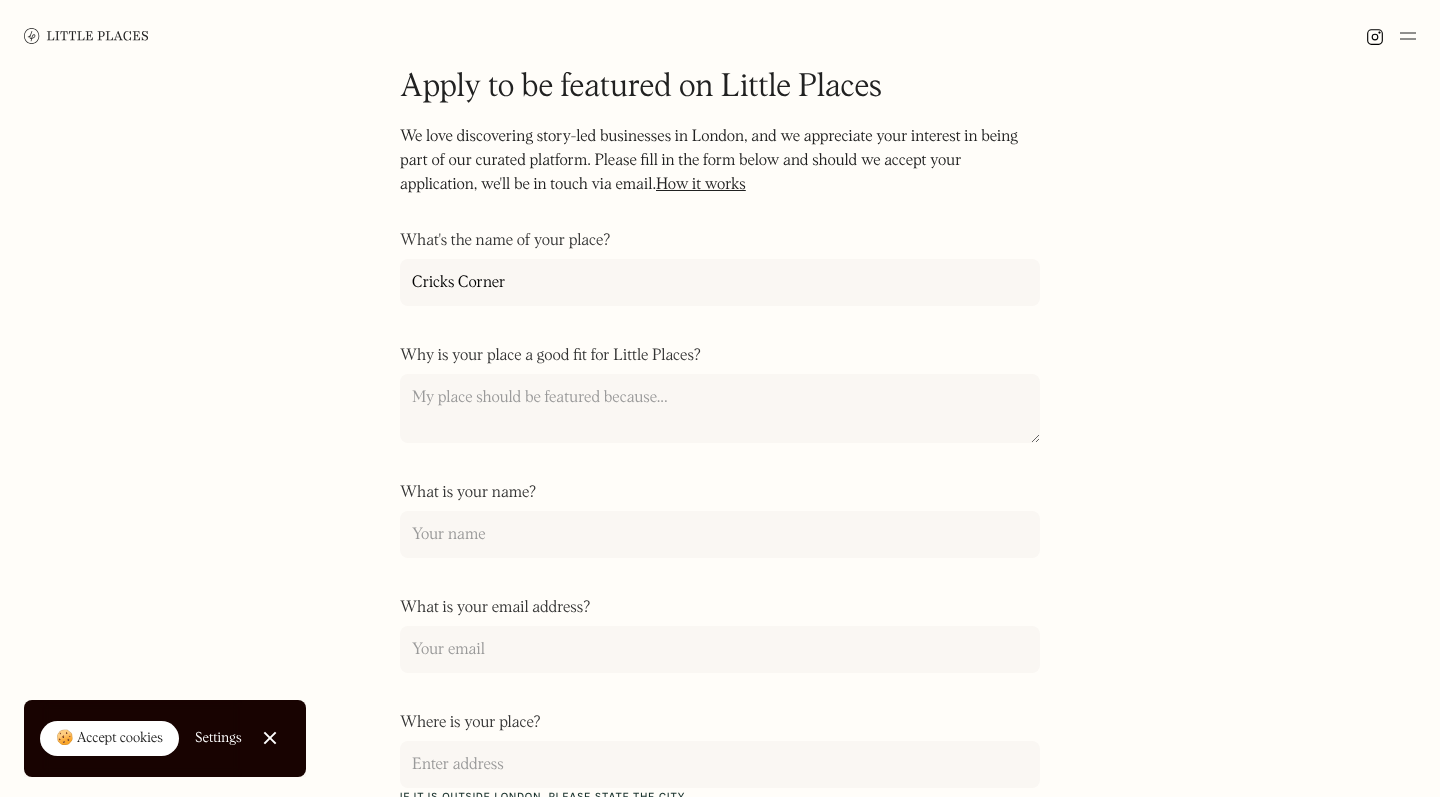 click on "We love discovering story-led businesses in London, and we appreciate your interest in being part of our curated platform. Please fill in the form below and should we accept your application, we'll be in touch via email. How it works ‍" at bounding box center (720, 173) 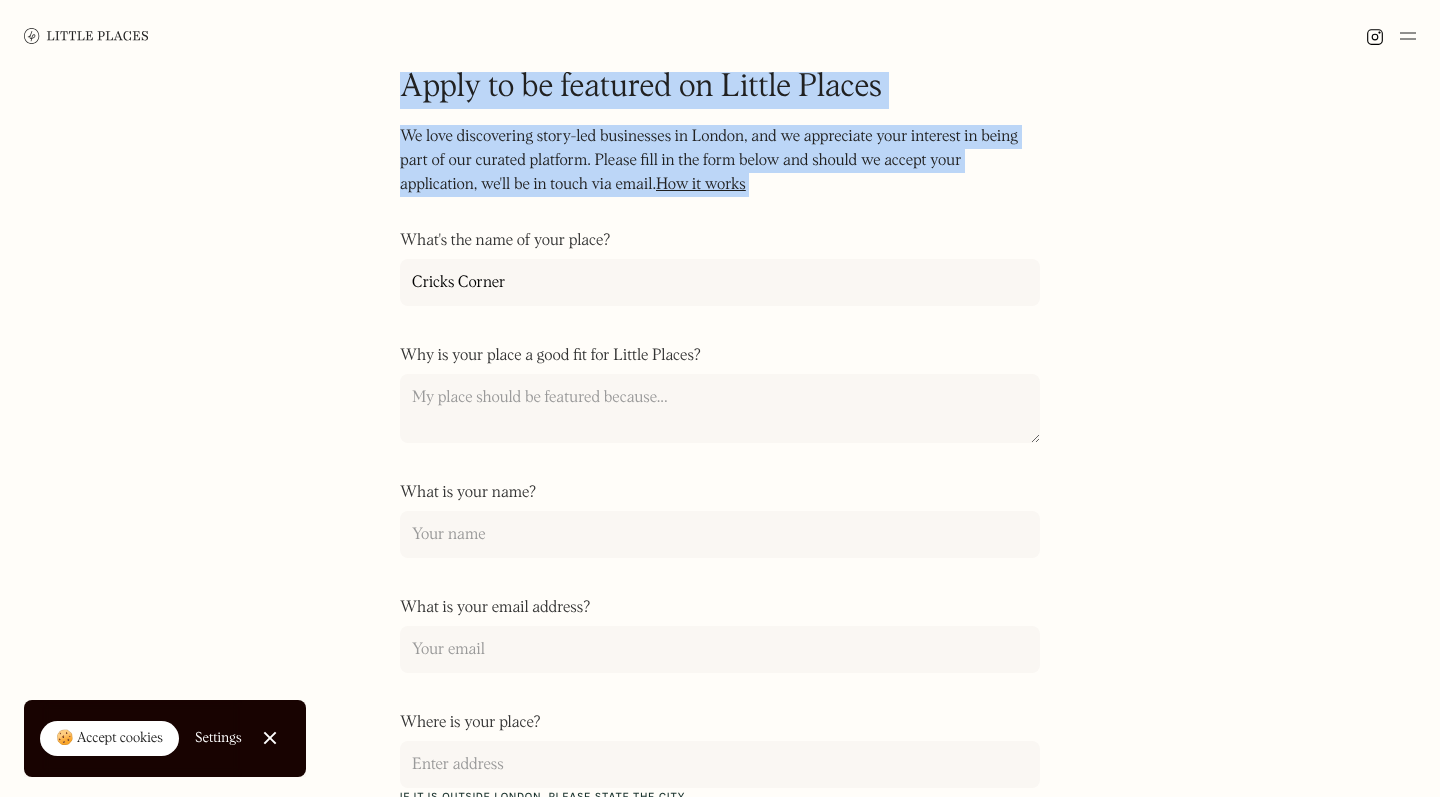 drag, startPoint x: 783, startPoint y: 193, endPoint x: 378, endPoint y: 82, distance: 419.9357 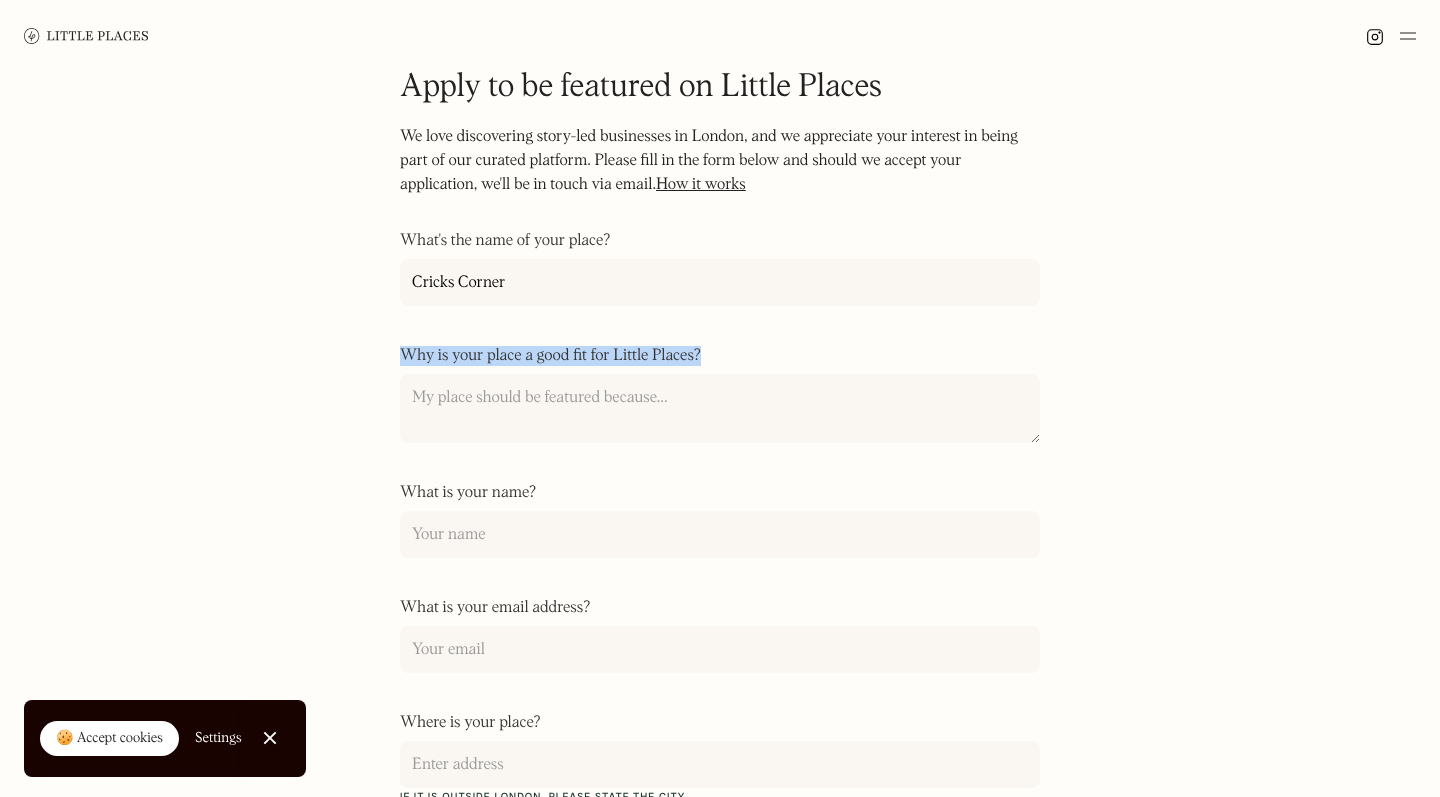 drag, startPoint x: 721, startPoint y: 364, endPoint x: 375, endPoint y: 353, distance: 346.1748 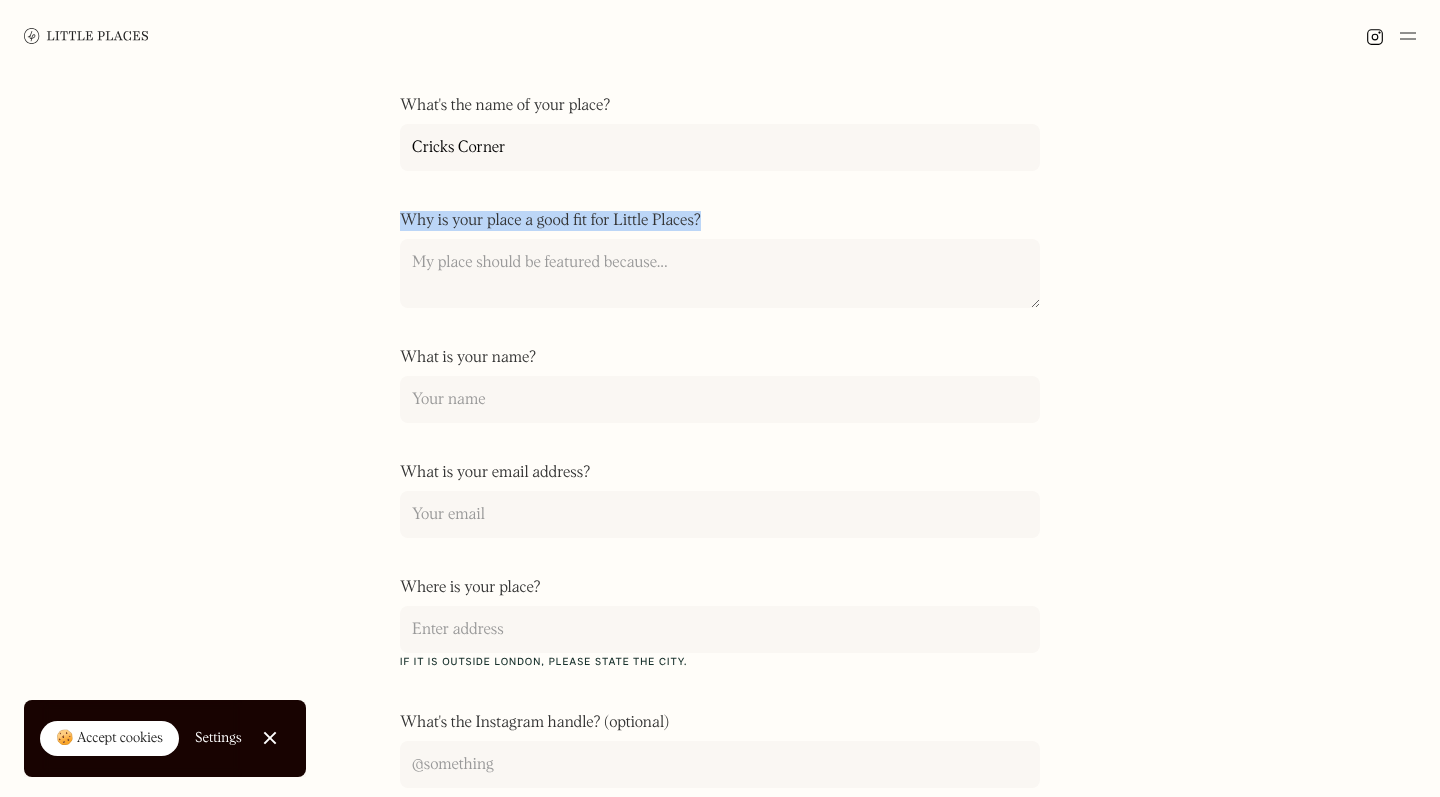 scroll, scrollTop: 176, scrollLeft: 0, axis: vertical 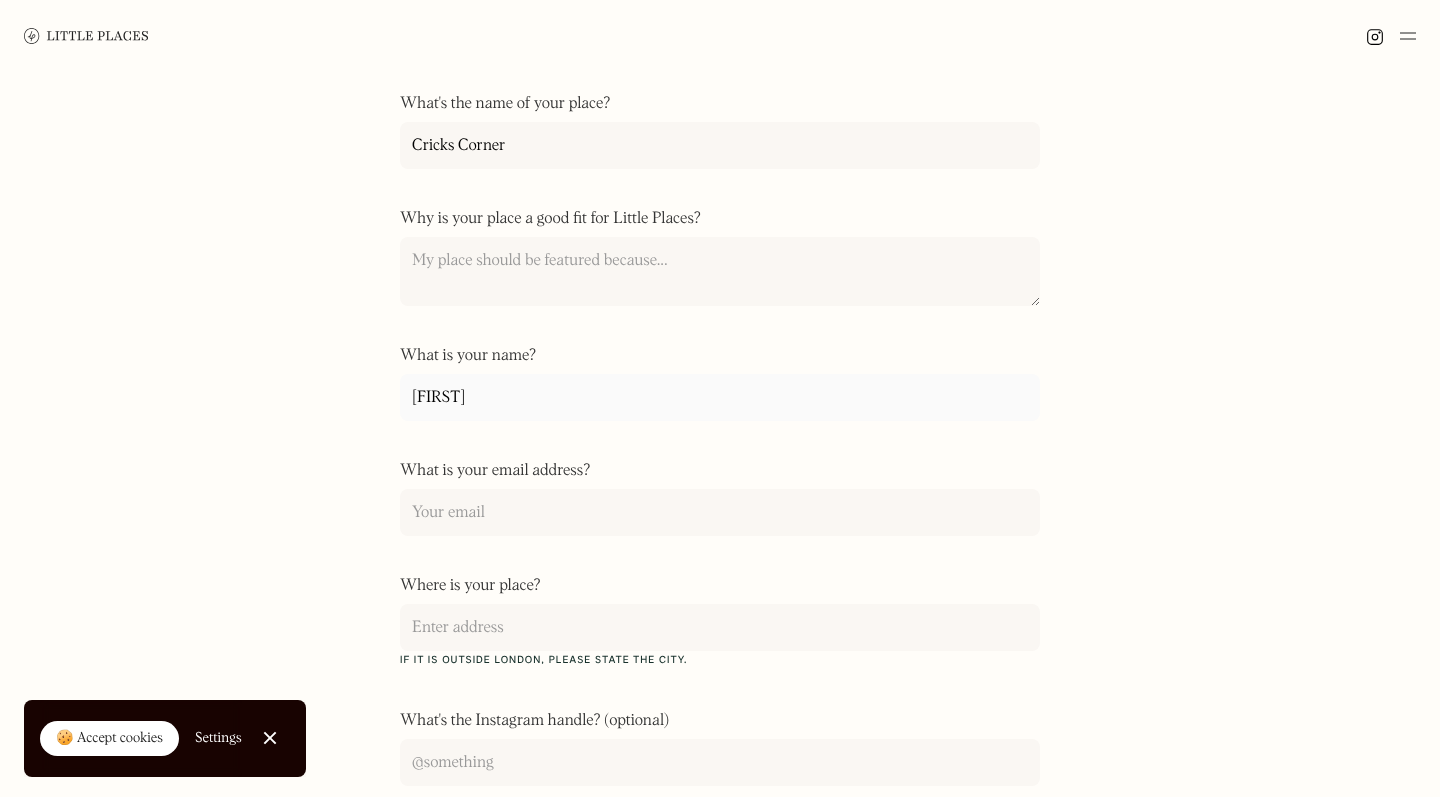type on "[FIRST]" 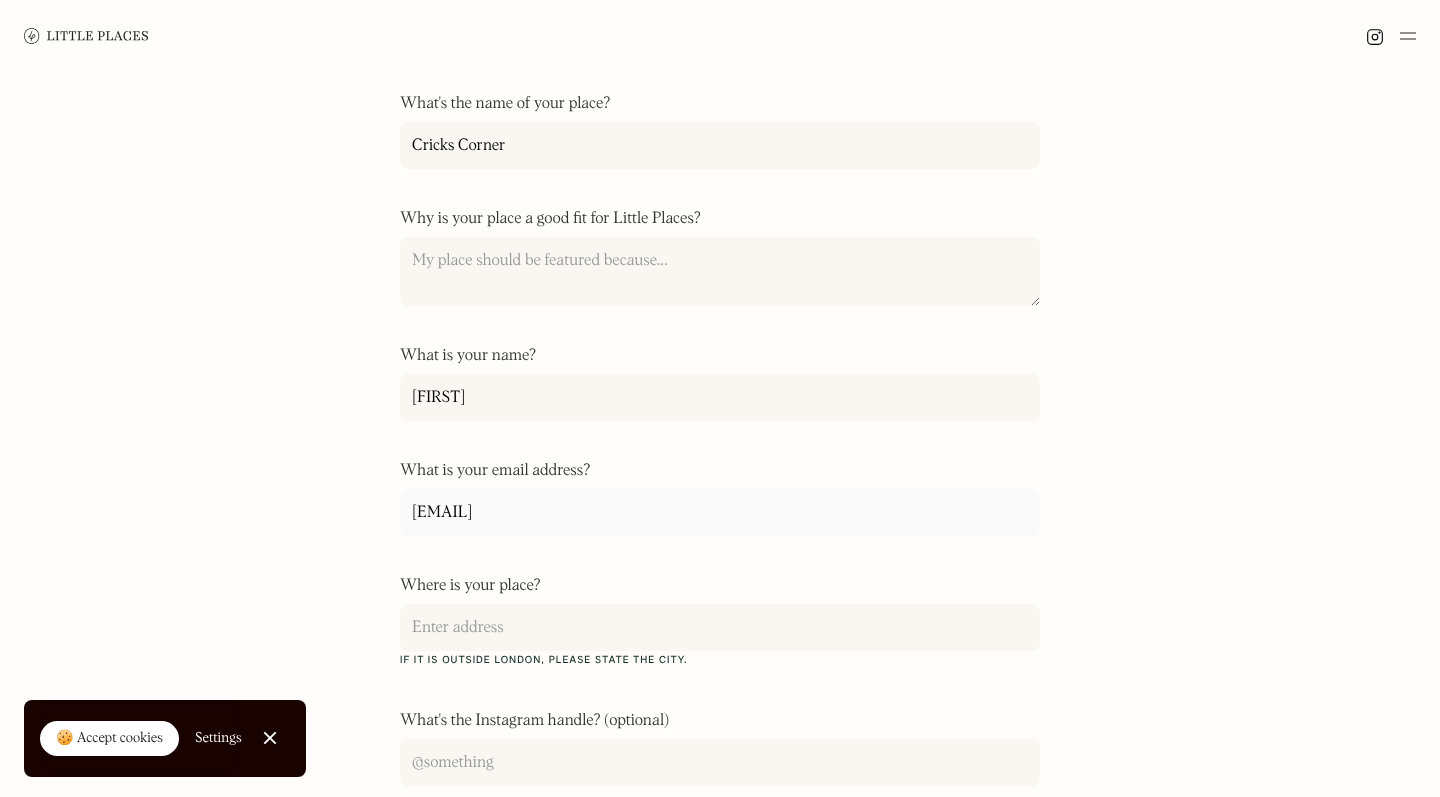 type on "[EMAIL]" 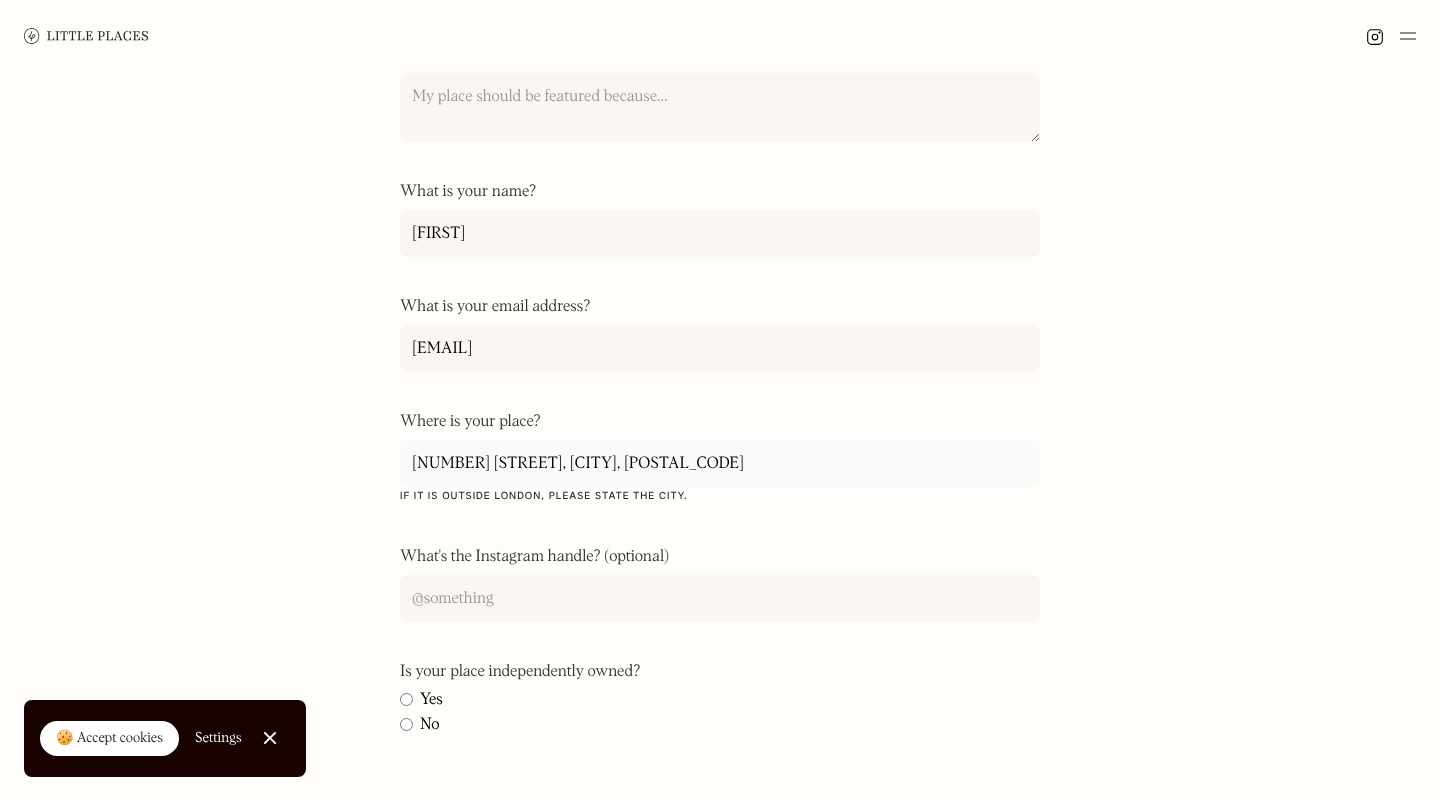 scroll, scrollTop: 342, scrollLeft: 0, axis: vertical 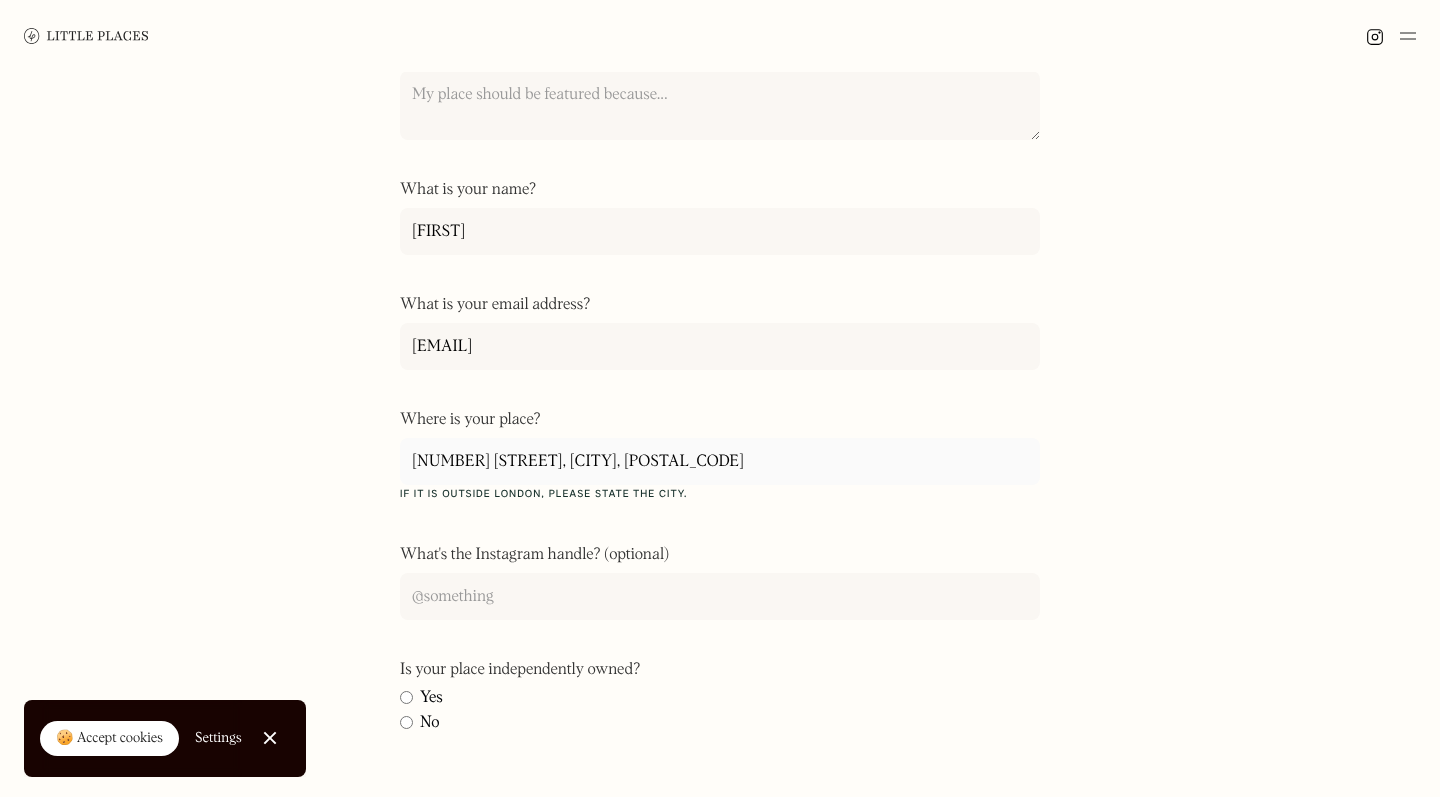 type on "[NUMBER] [STREET], [CITY], [POSTAL_CODE]" 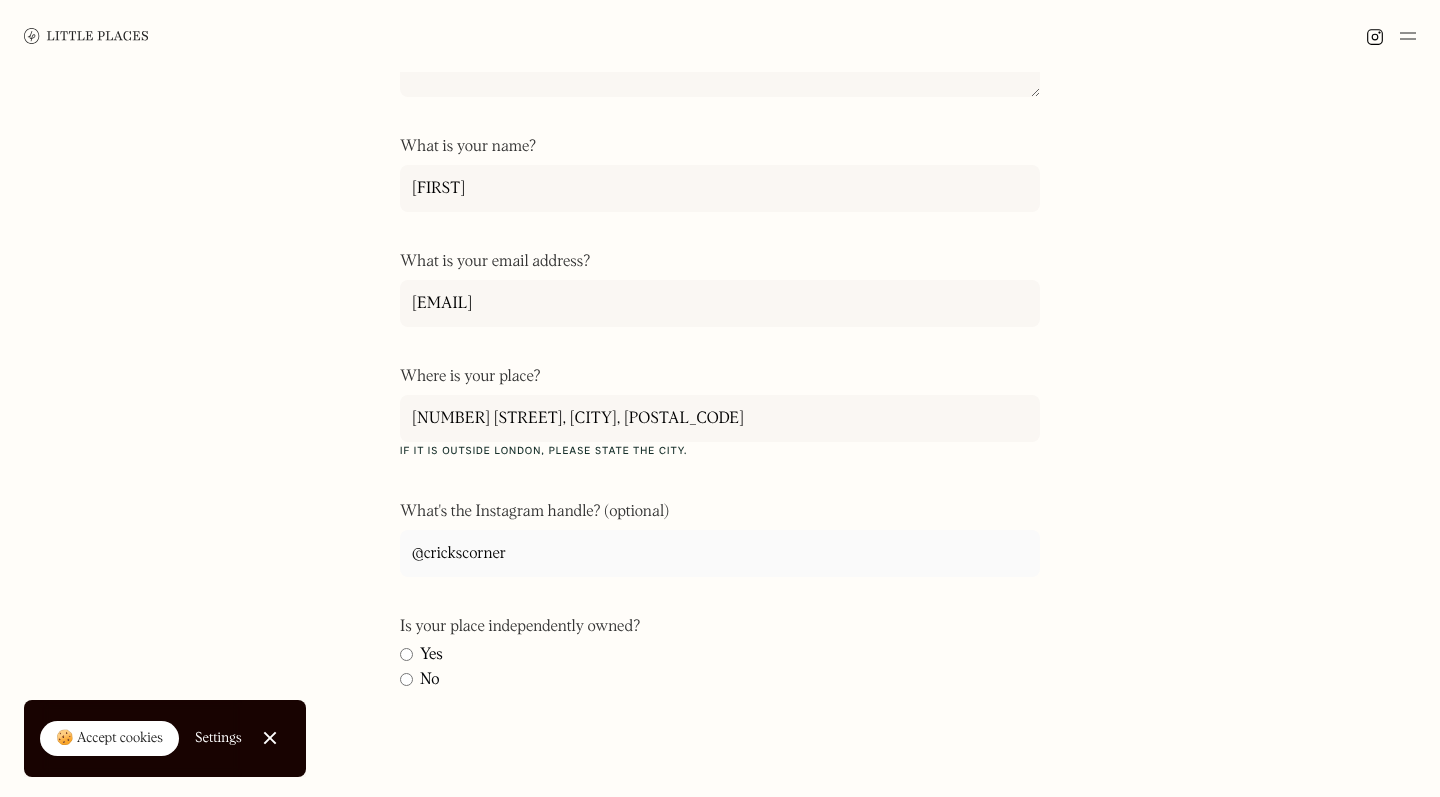 scroll, scrollTop: 390, scrollLeft: 0, axis: vertical 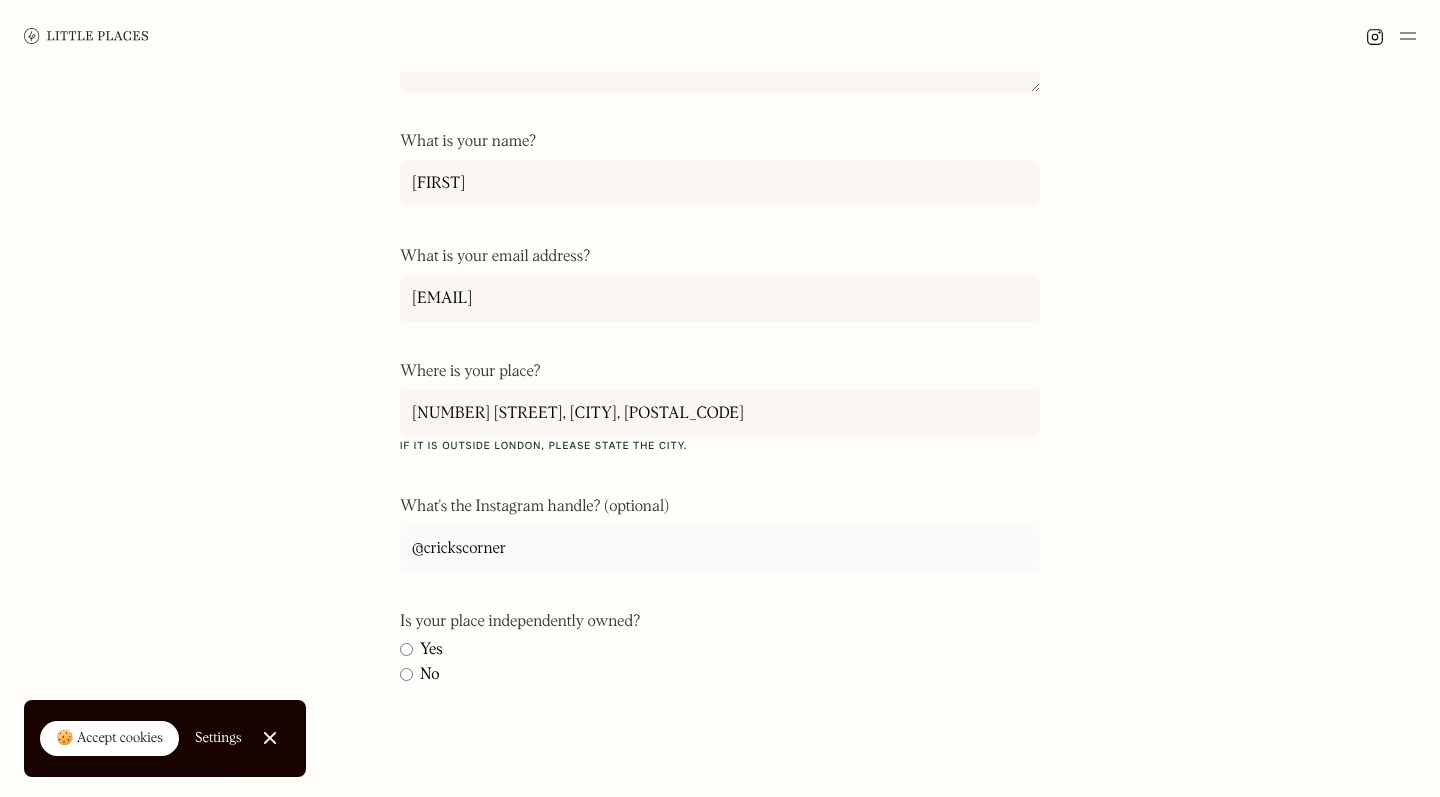 type on "@crickscorner" 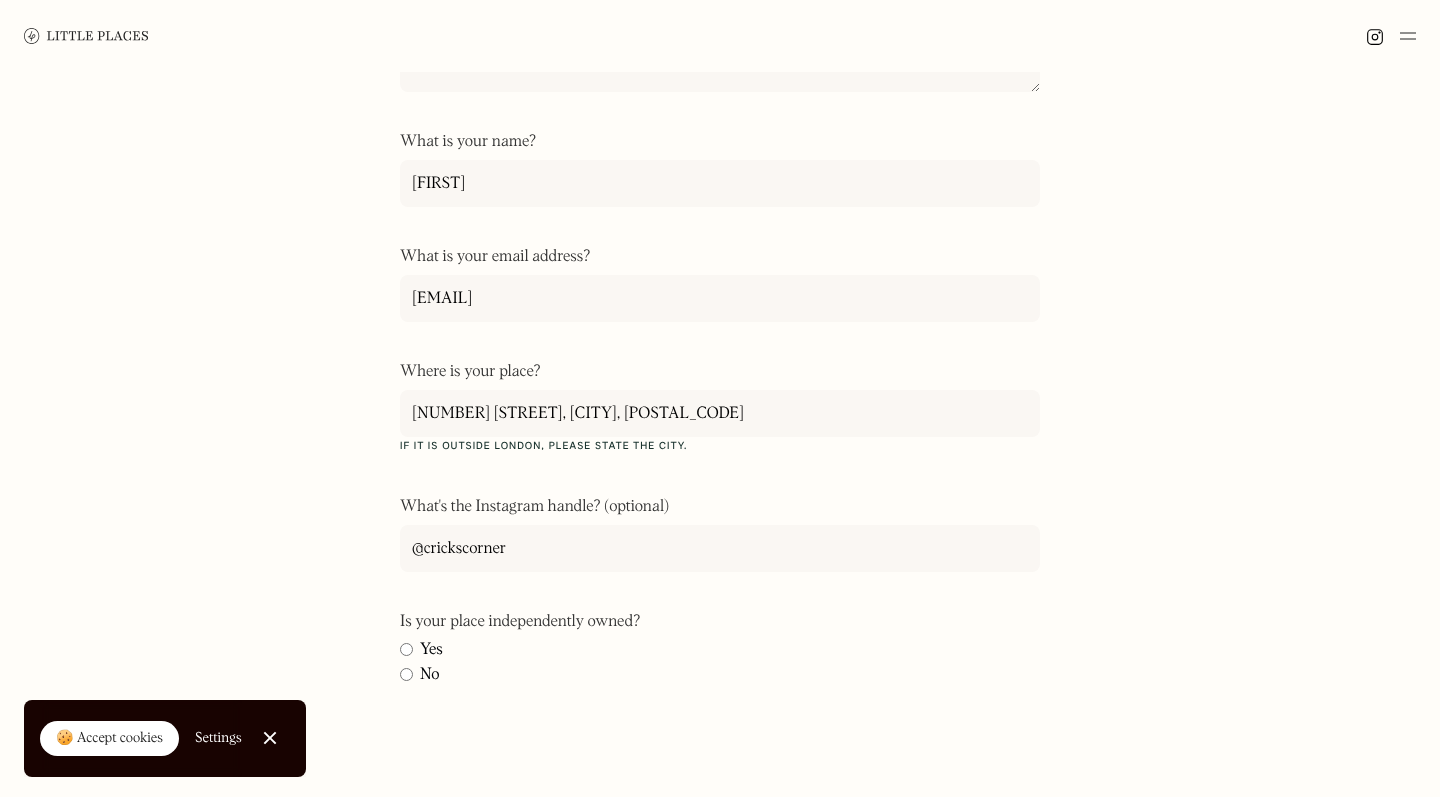 click on "Yes" at bounding box center (431, 650) 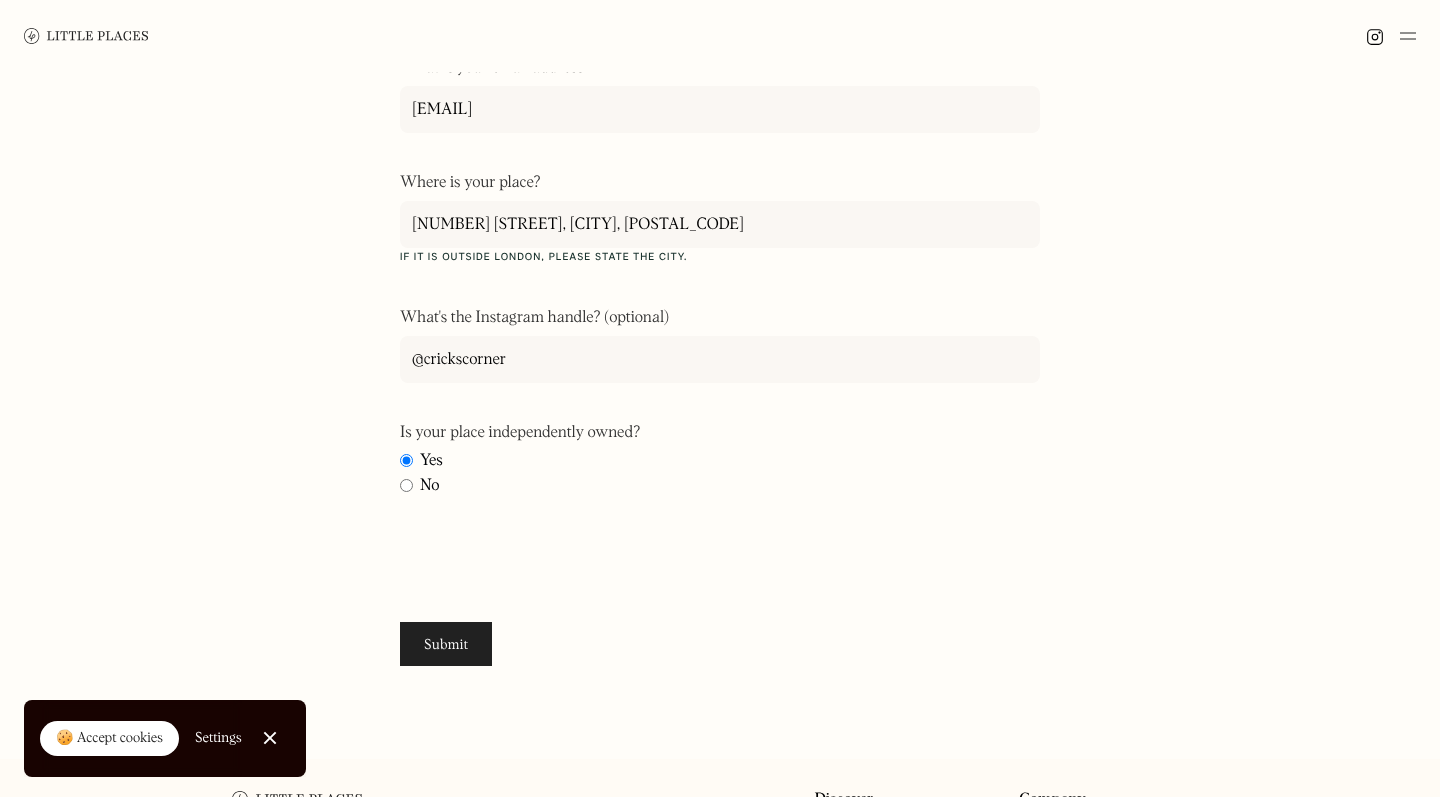 scroll, scrollTop: 27, scrollLeft: 0, axis: vertical 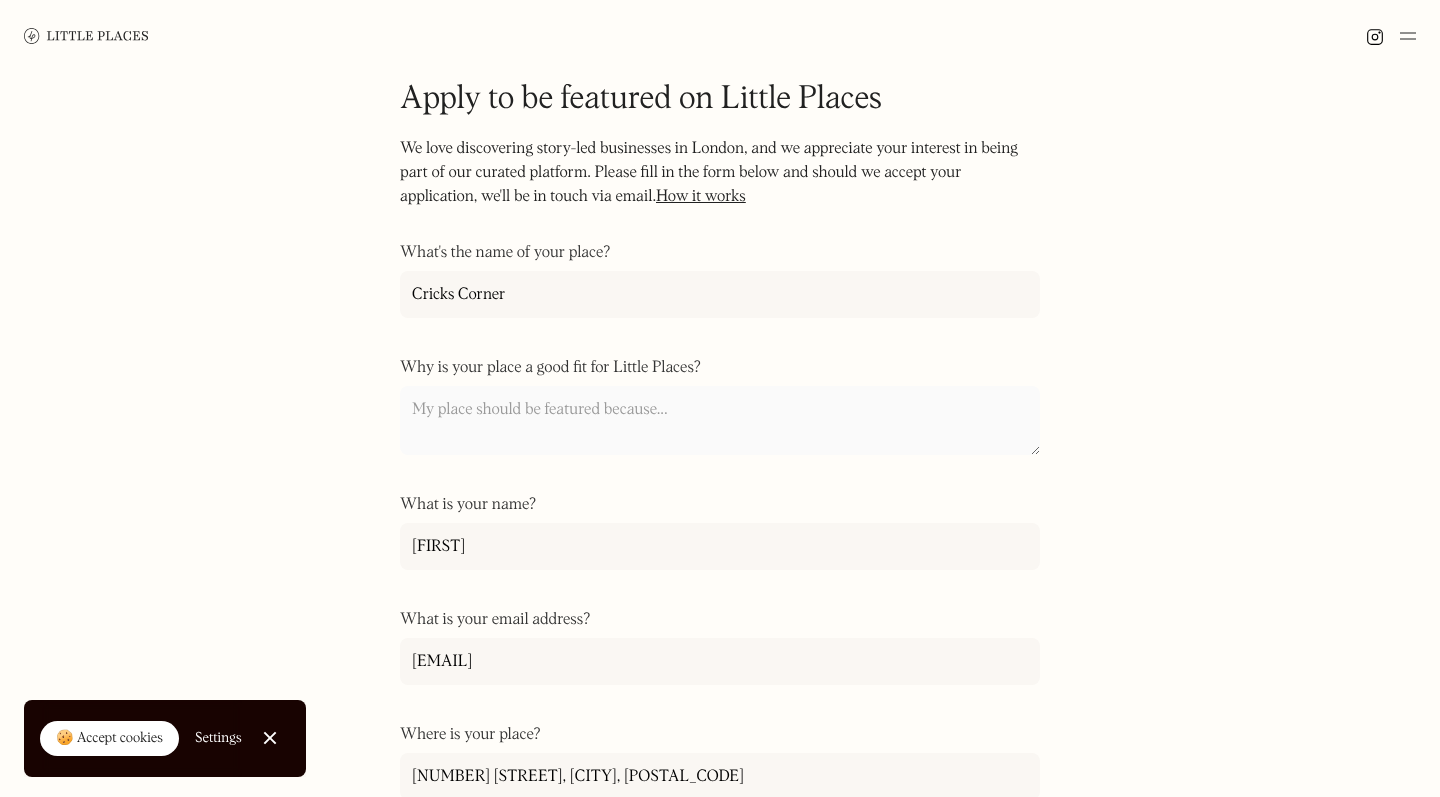 click on "Why is your place a good fit for Little Places?" at bounding box center (720, 421) 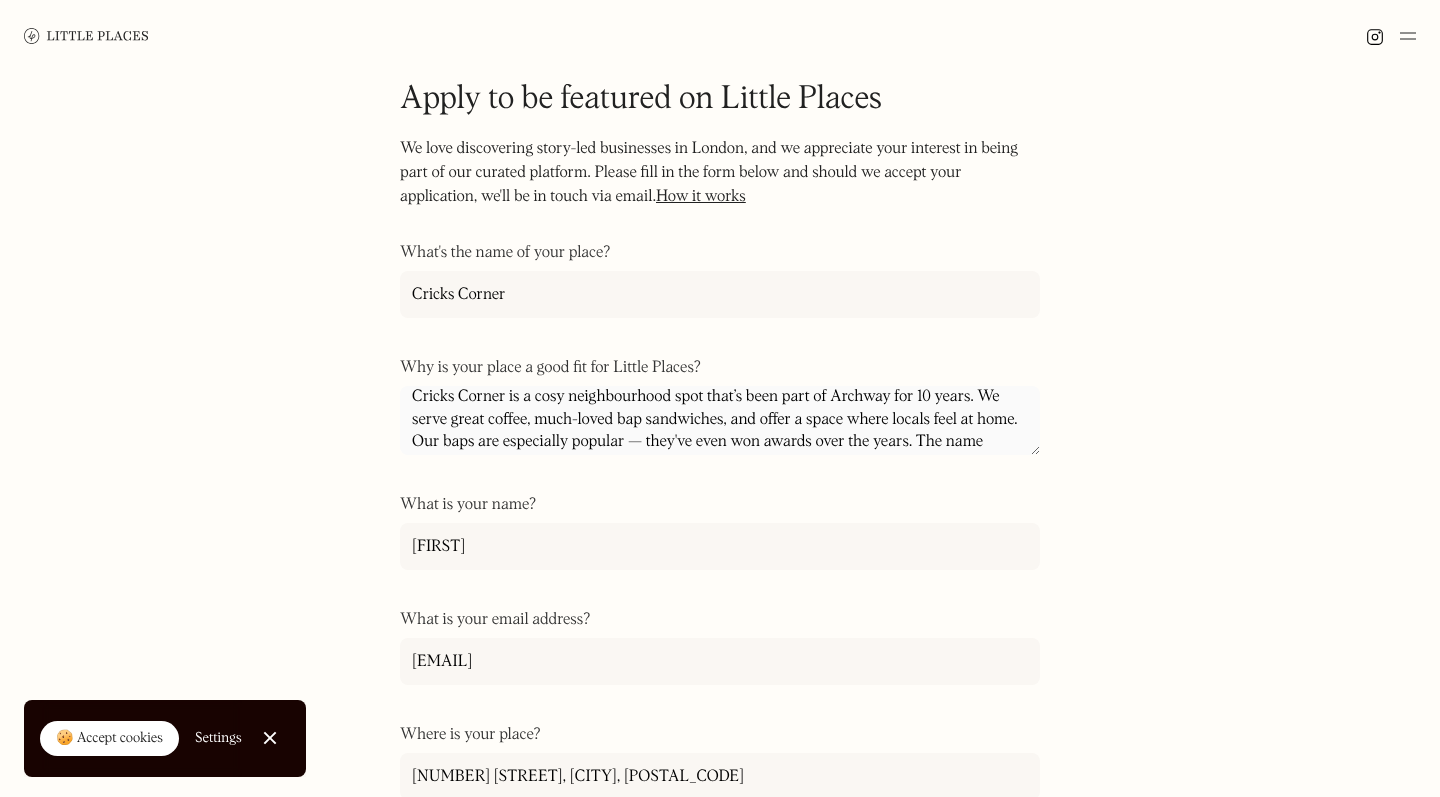 scroll, scrollTop: 0, scrollLeft: 0, axis: both 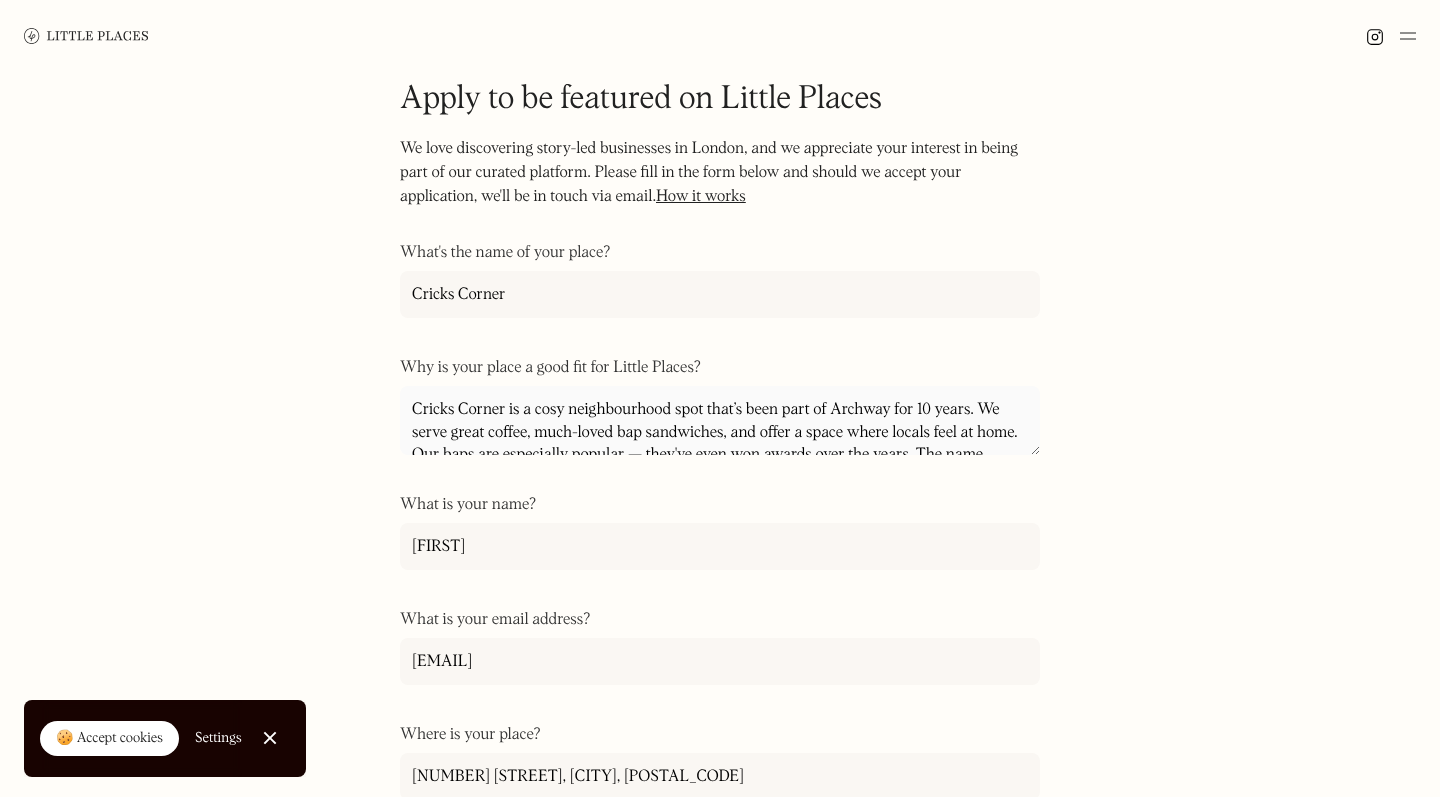 drag, startPoint x: 613, startPoint y: 427, endPoint x: 352, endPoint y: 264, distance: 307.7174 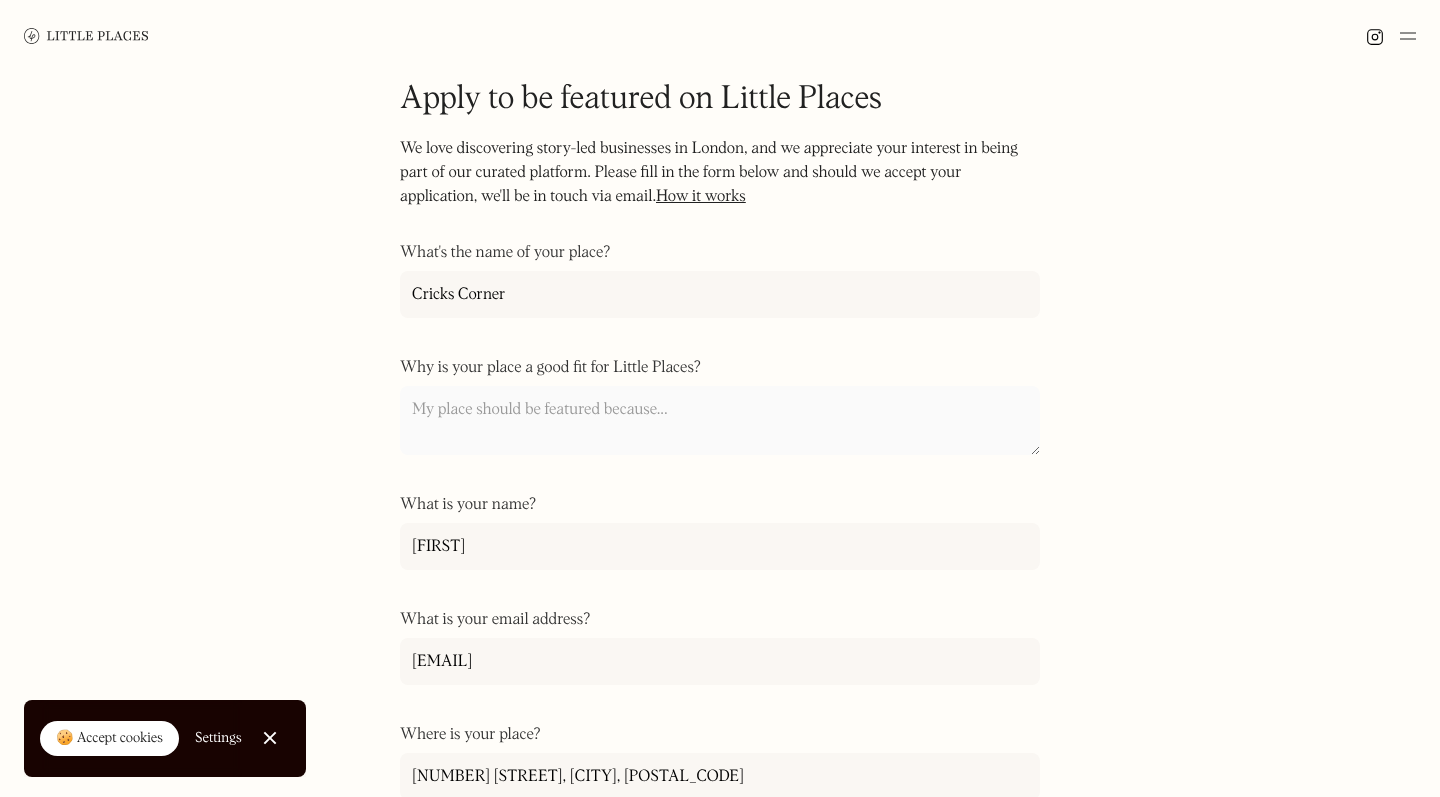 paste on "Cricks Corner is a cosy neighbourhood spot that’s been part of Archway for 10 years. We truly are a “little place” — humble in size but mighty in flavour, serving award-winning bap sandwiches. We serve great coffee from all around Europe and offer a space where locals feel at home. The name “Cricks” dates back over a century, and we’re proud to carry its history into something truly local and loved.
As the owner, I’ve been following Little Places for a long time. I’ve discovered so many amazing spots through your platform. It would be a real honour to see Cricks Corner featured among them." 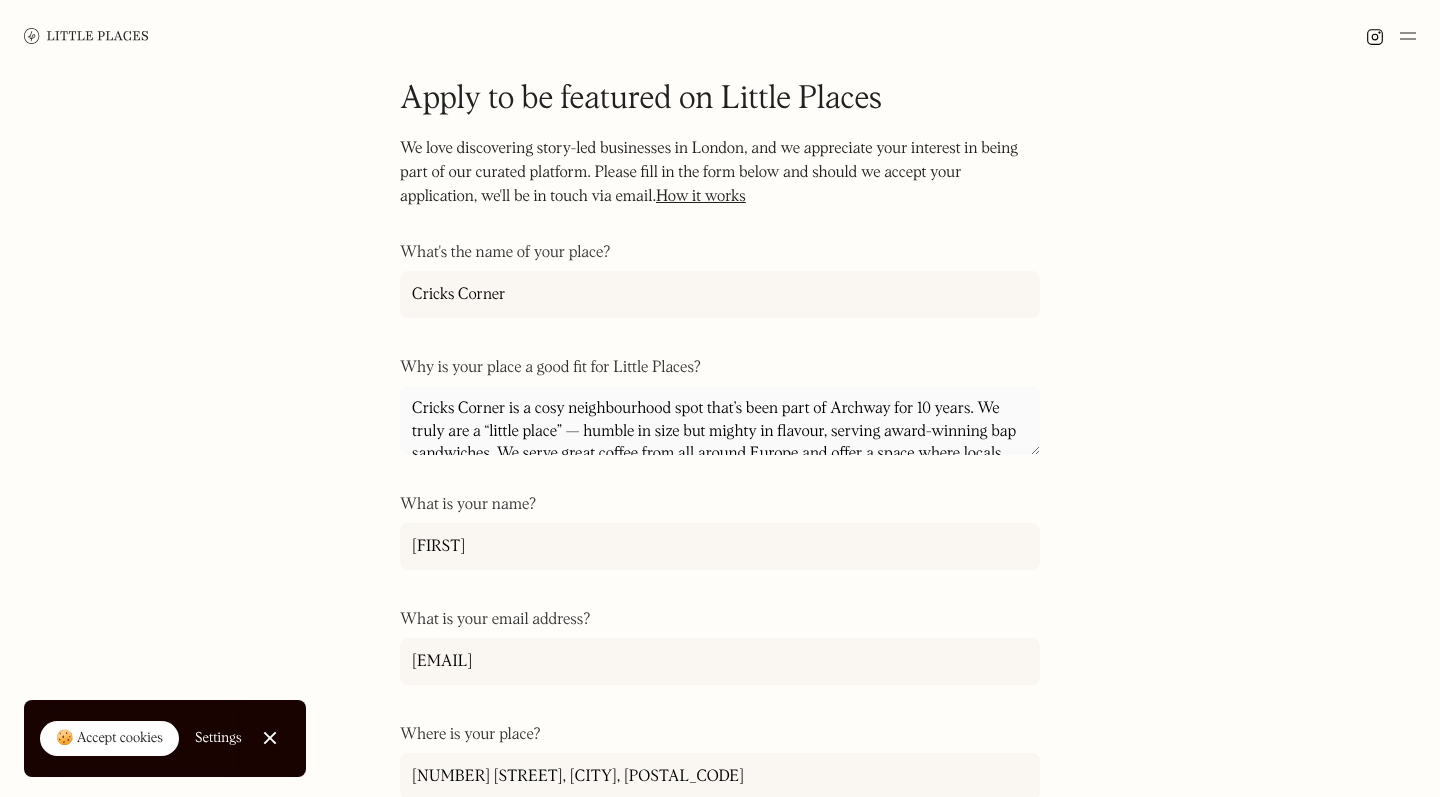 scroll, scrollTop: 0, scrollLeft: 0, axis: both 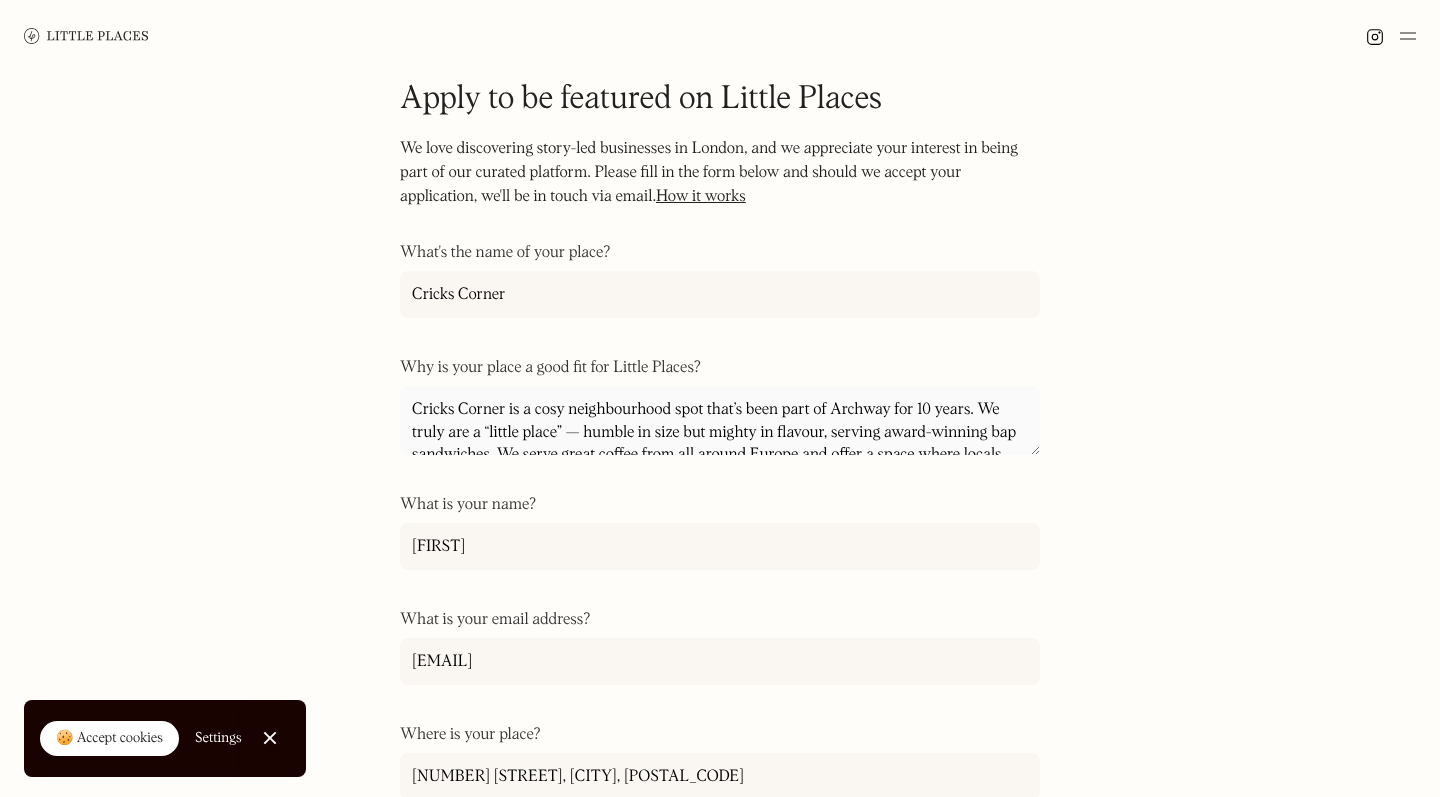 drag, startPoint x: 595, startPoint y: 423, endPoint x: 349, endPoint y: 262, distance: 294.0017 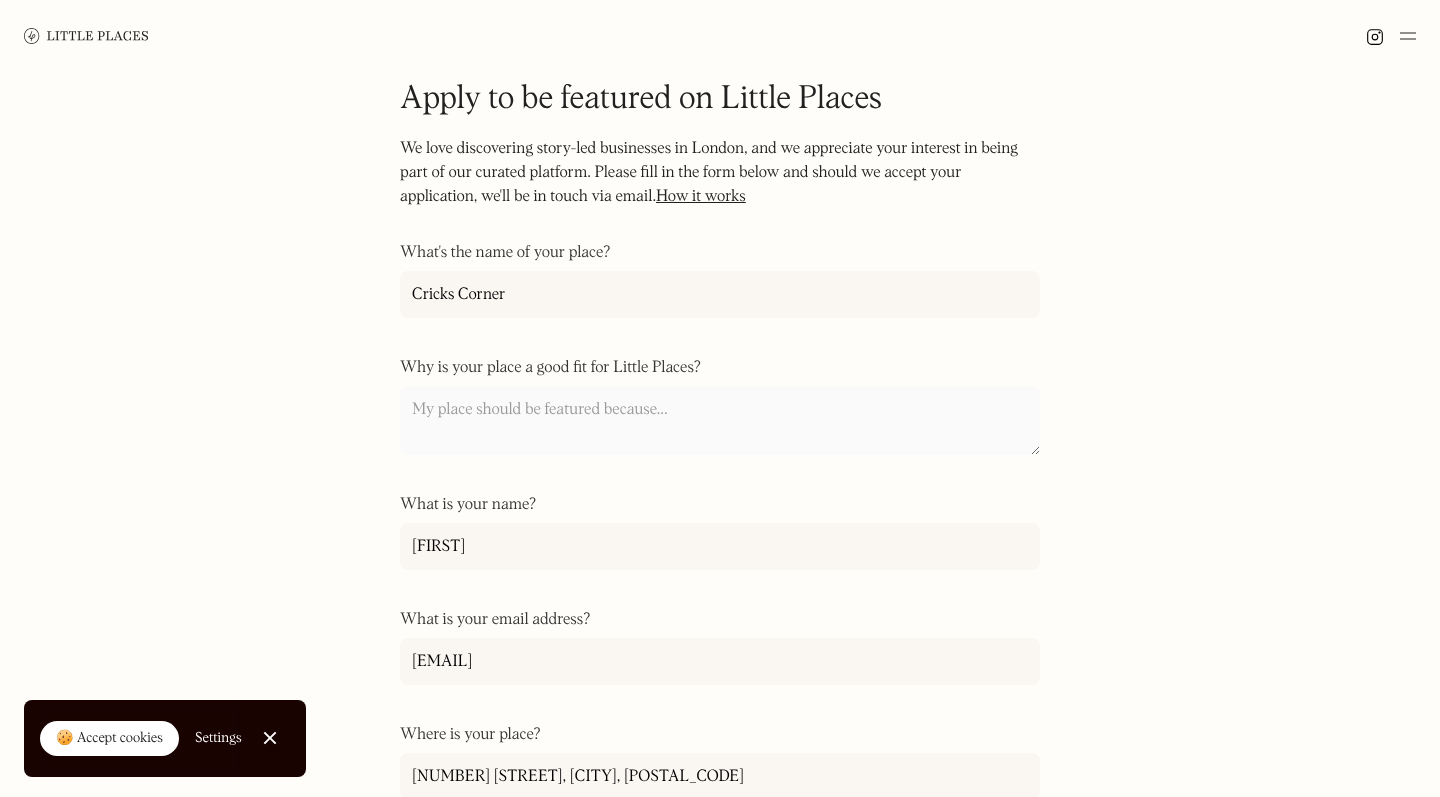 paste on "Cricks Corner is a cosy neighbourhood spot that’s been part of Archway for 10 years. We truly are a “little place”. We serve great coffee from all around Europe, most loved baps and offer a space where locals feel at home. The name “Cricks” dates back over a century, and we’re proud to carry its history into something truly local and loved.
As the owner, I’ve been following Little Places for a long time. I’ve discovered so many amazing spots through your platform. It would be a real honour to see Cricks Corner featured among them." 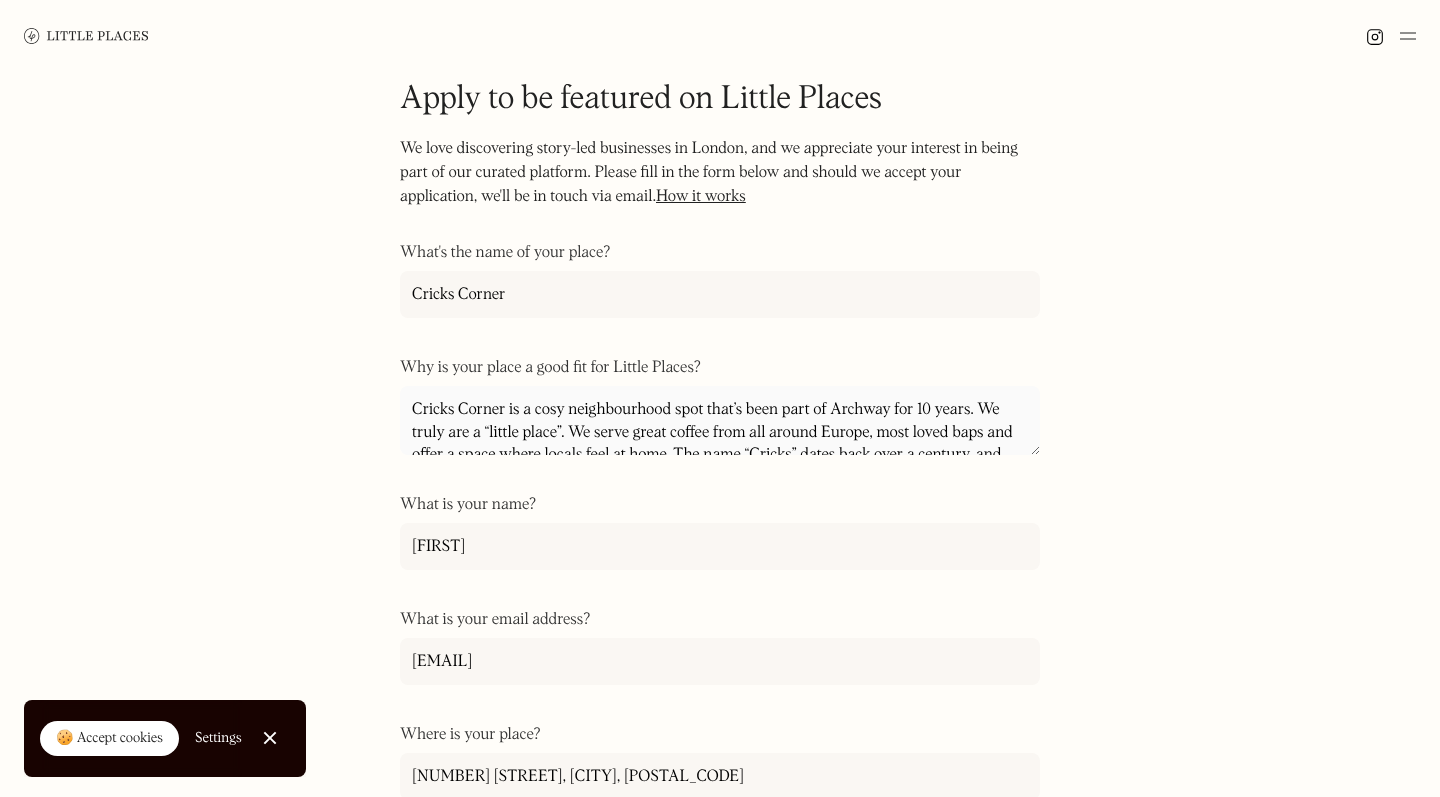 scroll, scrollTop: 0, scrollLeft: 0, axis: both 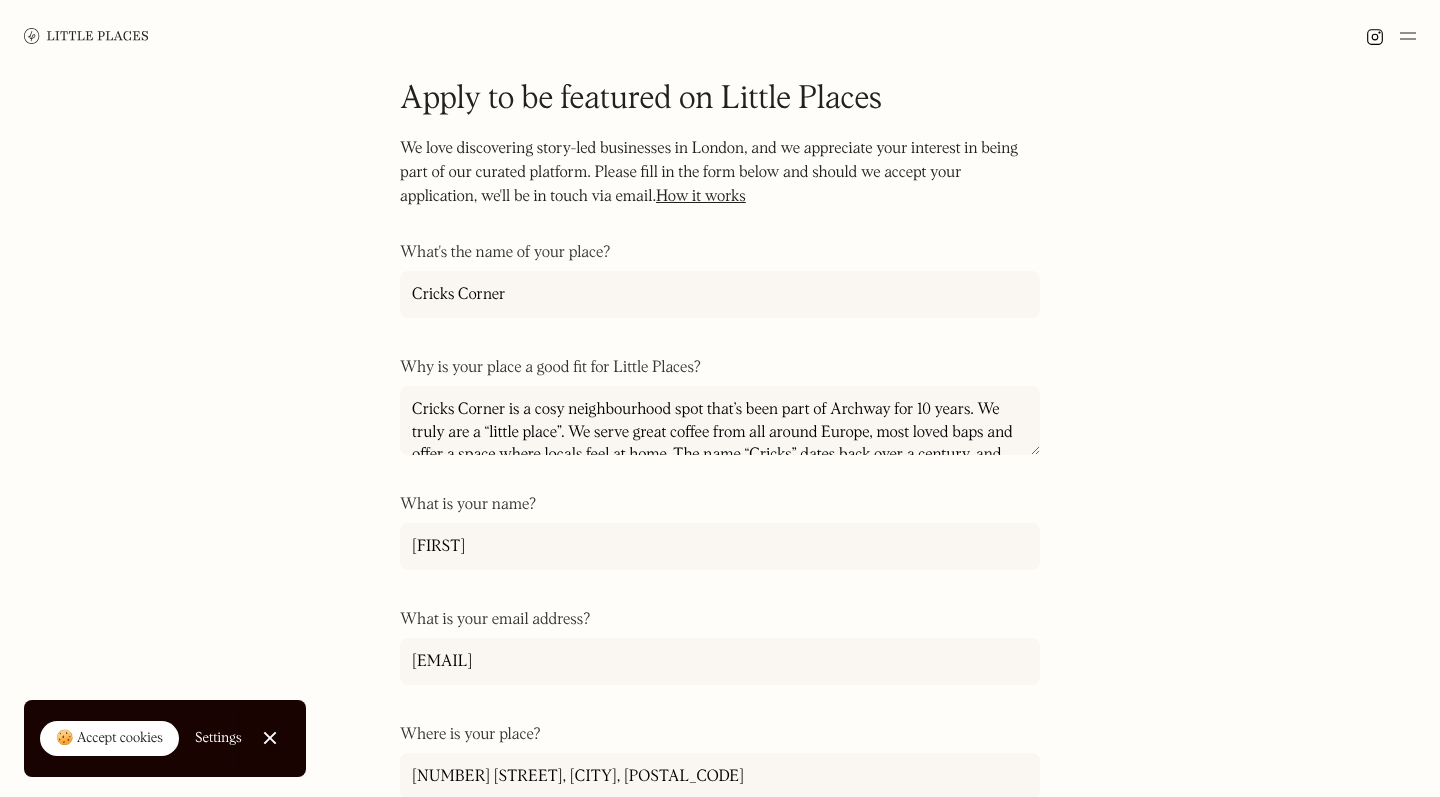 click on "Apply to be featured on Little Places We love discovering story-led businesses in London, and we appreciate your interest in being part of our curated platform. Please fill in the form below and should we accept your application, we'll be in touch via email. How it works ‍ What's the name of your place? Cricks Corner Why is your place a good fit for Little Places? Cricks Corner is a cosy neighbourhood spot that’s been part of Archway for 10 years. We truly are a “little place”. We serve great coffee from all around Europe, most loved baps and offer a space where locals feel at home. The name “Cricks” dates back over a century, and we’re proud to carry its history into something truly local and loved.
As the owner, I’ve been following Little Places for a long time. I’ve discovered so many amazing spots through your platform. It would be a real honour to see Cricks Corner featured among them. What is your name? [FIRST] What is your email address? info@[EMAIL] Where is your place?" at bounding box center (720, 678) 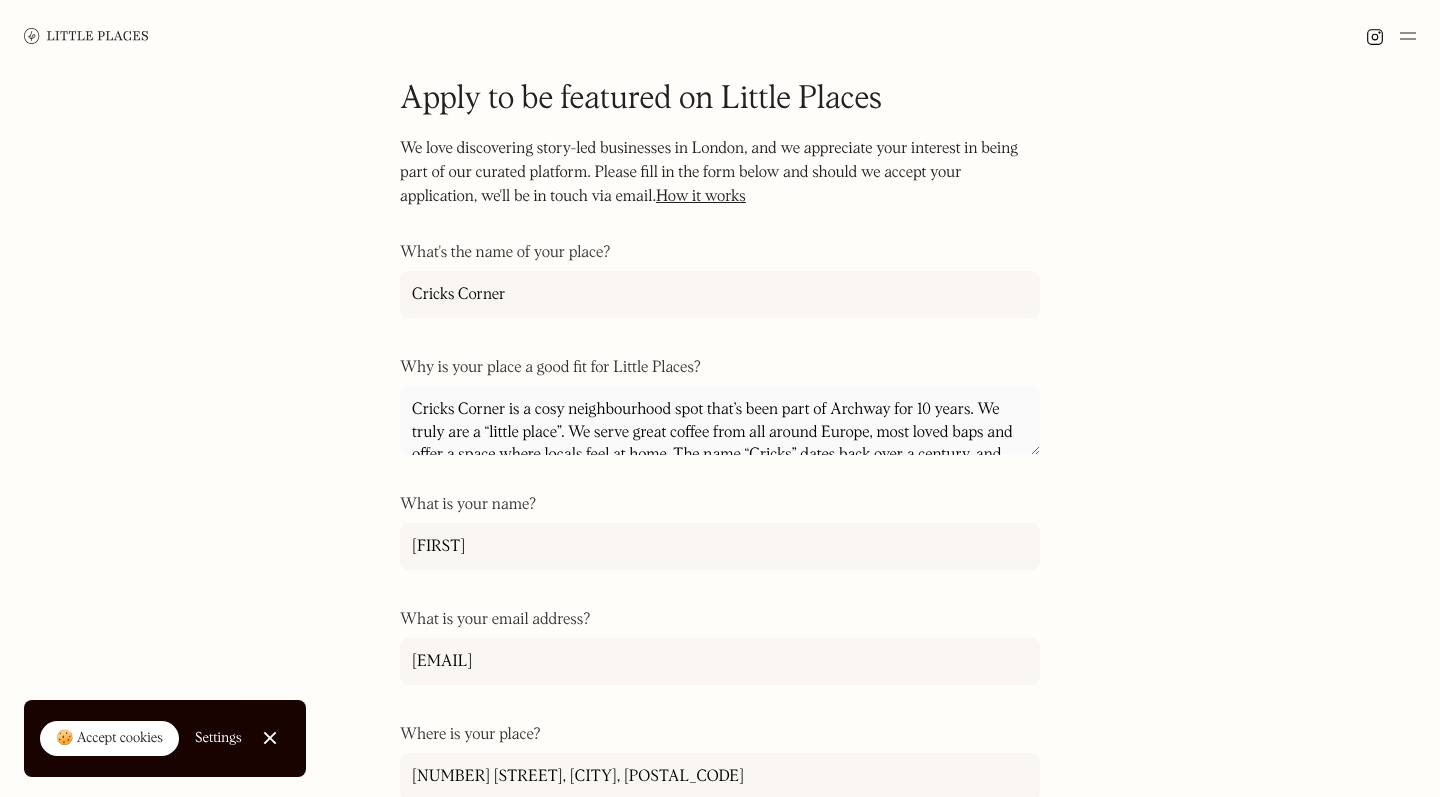 click on "Cricks Corner is a cosy neighbourhood spot that’s been part of Archway for 10 years. We truly are a “little place”. We serve great coffee from all around Europe, most loved baps and offer a space where locals feel at home. The name “Cricks” dates back over a century, and we’re proud to carry its history into something truly local and loved.
As the owner, I’ve been following Little Places for a long time. I’ve discovered so many amazing spots through your platform. It would be a real honour to see Cricks Corner featured among them." at bounding box center (720, 421) 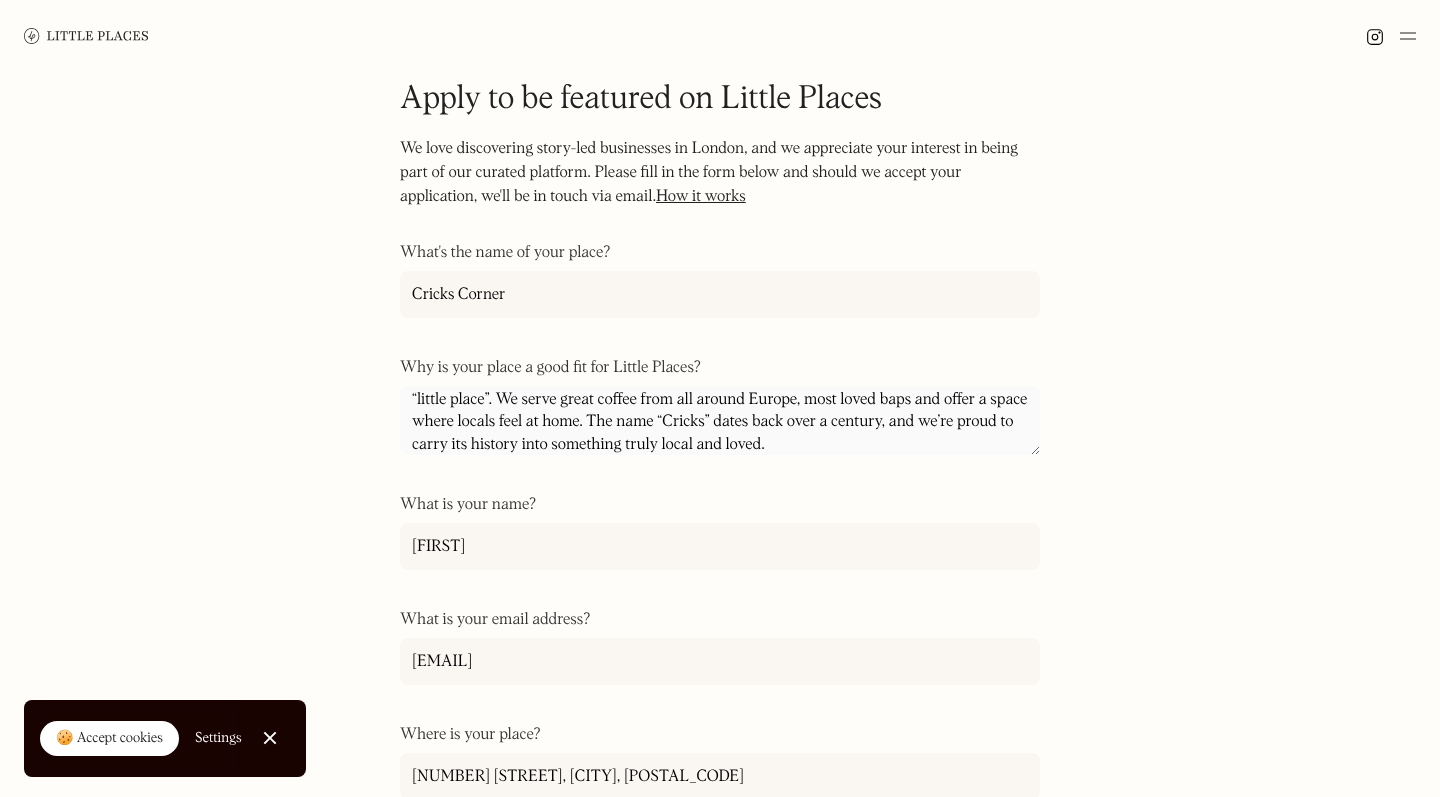 scroll, scrollTop: 35, scrollLeft: 0, axis: vertical 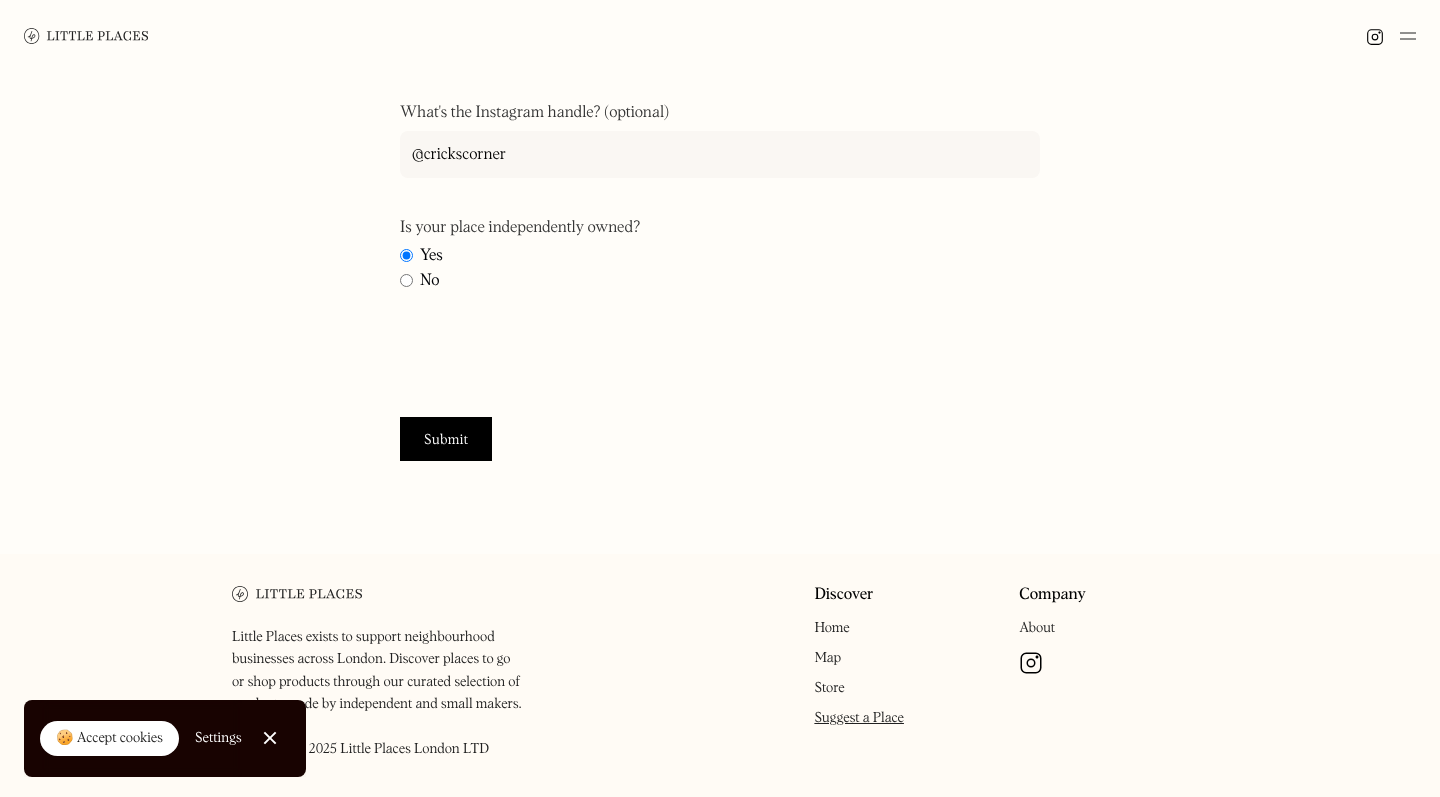 type on "Cricks is a cosy neighbourhood spot that’s been part of Archway for 10 years. We truly are a “little place”. We serve great coffee from all around Europe, most loved baps and offer a space where locals feel at home. The name “Cricks” dates back over a century, and we’re proud to carry its history into something truly local and loved.
As the owner, I’ve been following Little Places for a long time. I’ve discovered so many amazing spots through your platform. It would be a real honour to see Cricks Corner featured among them." 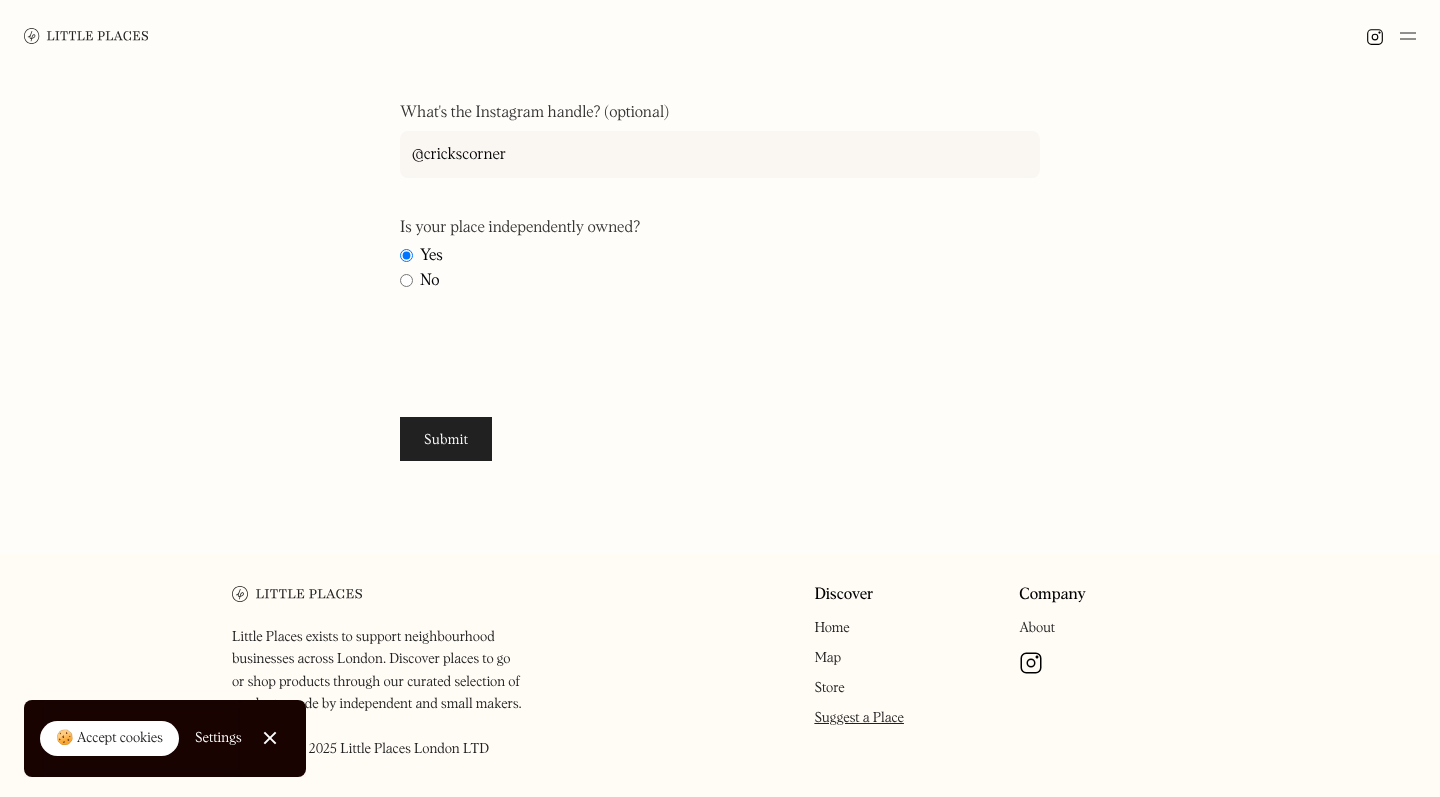 click on "Submit" at bounding box center [446, 439] 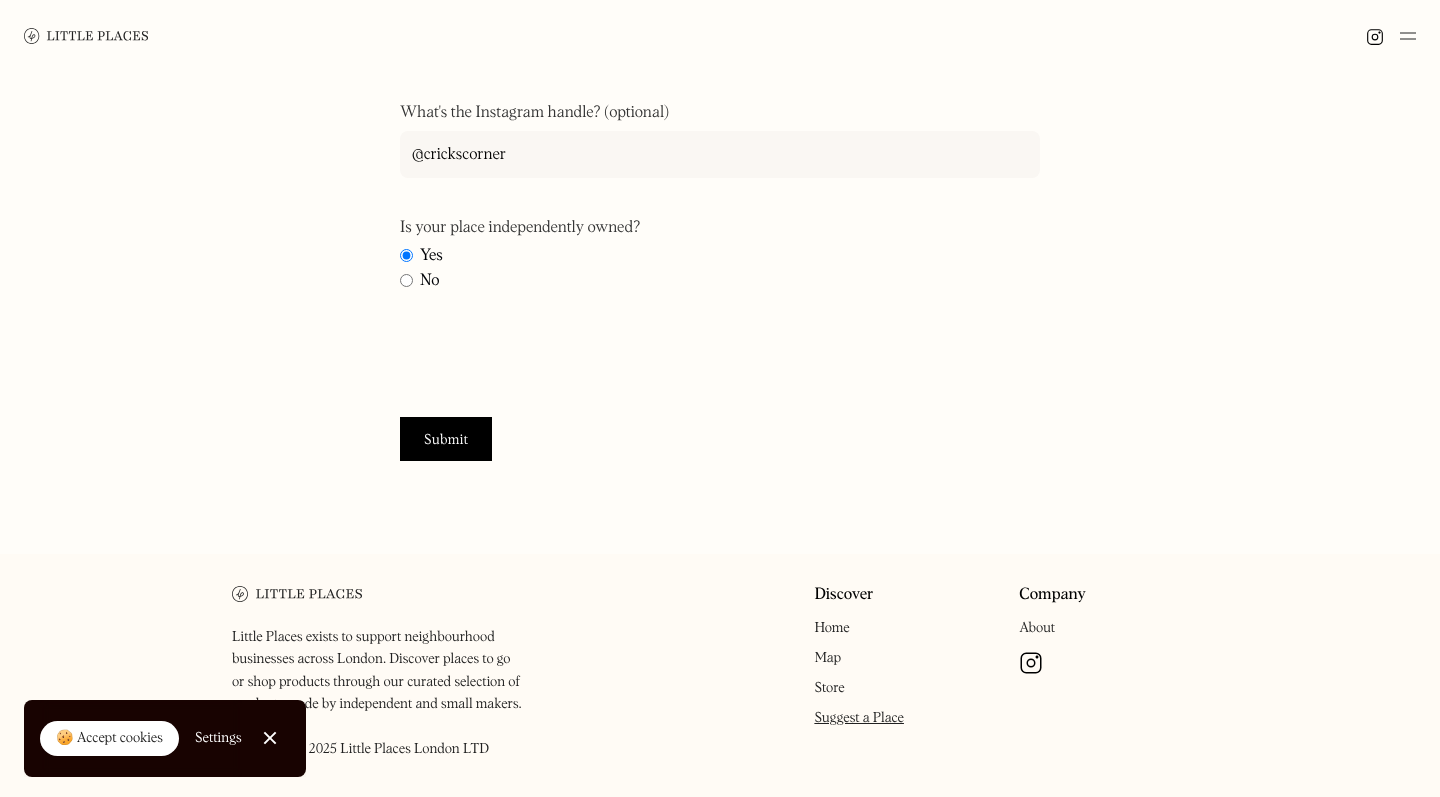 click on "Apply to be featured on Little Places We love discovering story-led businesses in London, and we appreciate your interest in being part of our curated platform. Please fill in the form below and should we accept your application, we'll be in touch via email.  How it works ‍ What's the name of your place? Cricks Corner Why is your place a good fit for Little Places? Cricks is a cosy neighbourhood spot that’s been part of Archway for 10 years. We truly are a “little place”. We serve great coffee from all around Europe, most loved baps and offer a space where locals feel at home. The name “Cricks” dates back over a century, and we’re proud to carry its history into something truly local and loved.
As the owner, I’ve been following Little Places for a long time. I’ve discovered so many amazing spots through your platform. It would be a real honour to see Cricks Corner featured among them. What is your name? [FIRST] [LAST] What is your email address? [EMAIL] Where is your place? Yes No" at bounding box center [720, -109] 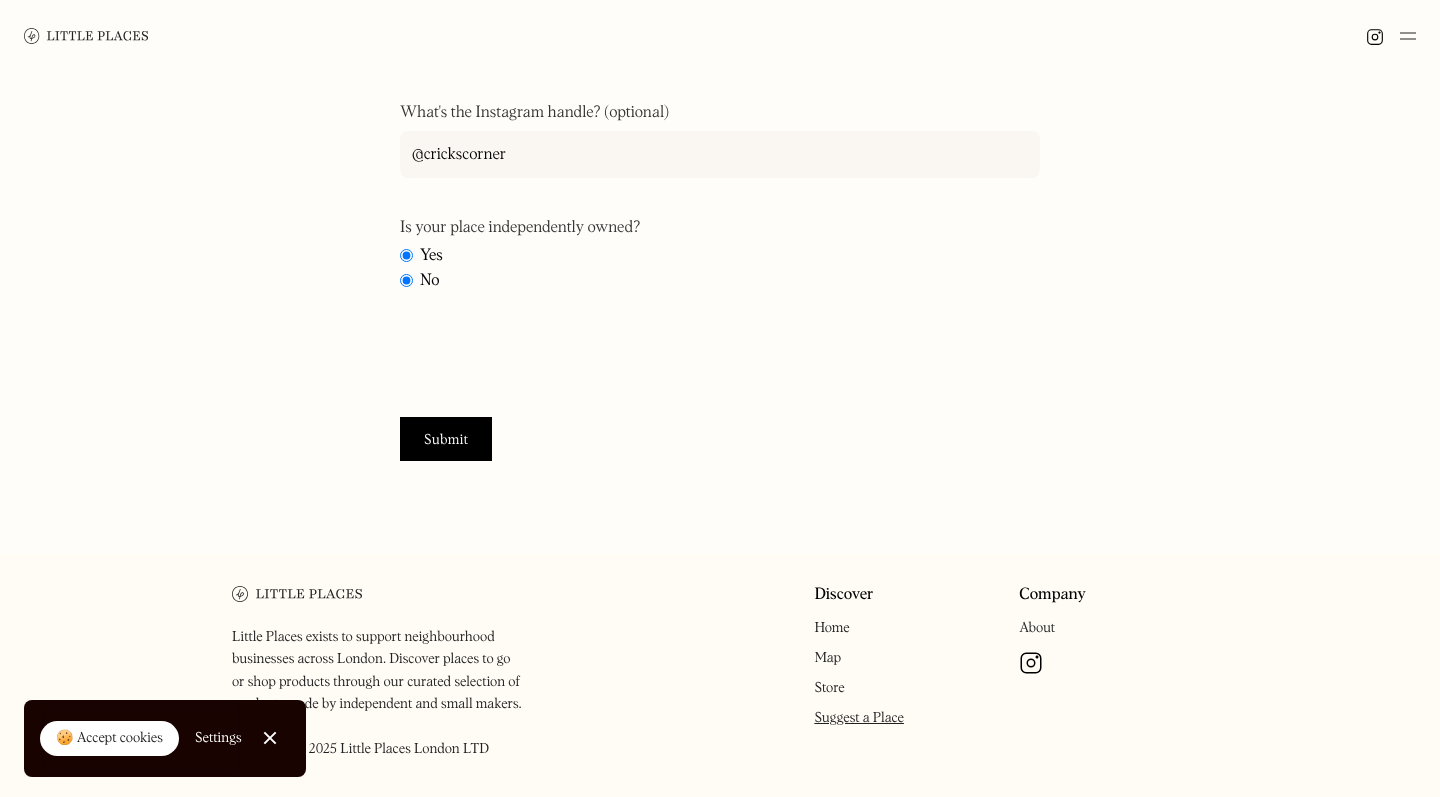 click on "Yes" at bounding box center (406, 255) 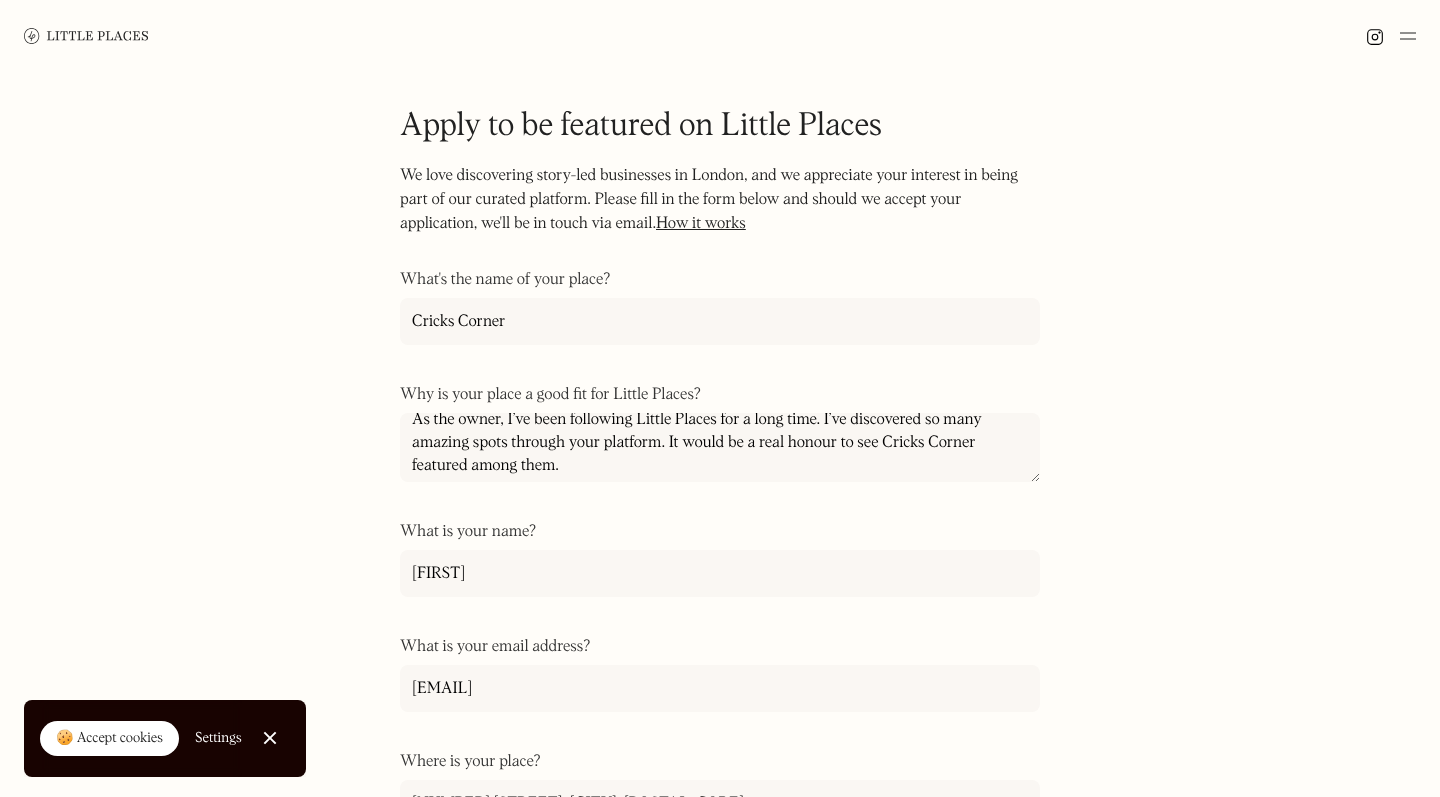 scroll, scrollTop: -1, scrollLeft: 0, axis: vertical 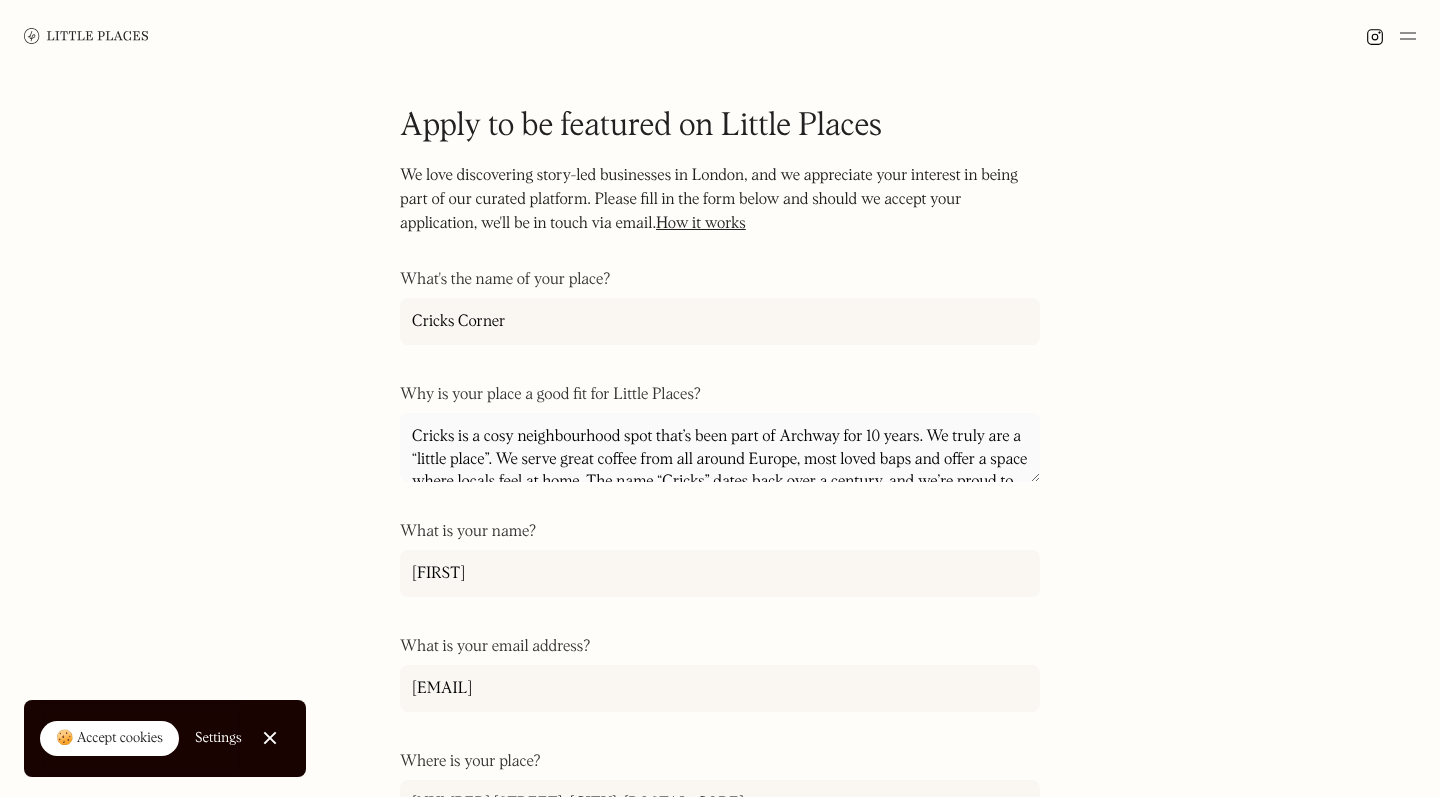 drag, startPoint x: 638, startPoint y: 459, endPoint x: 321, endPoint y: 249, distance: 380.2486 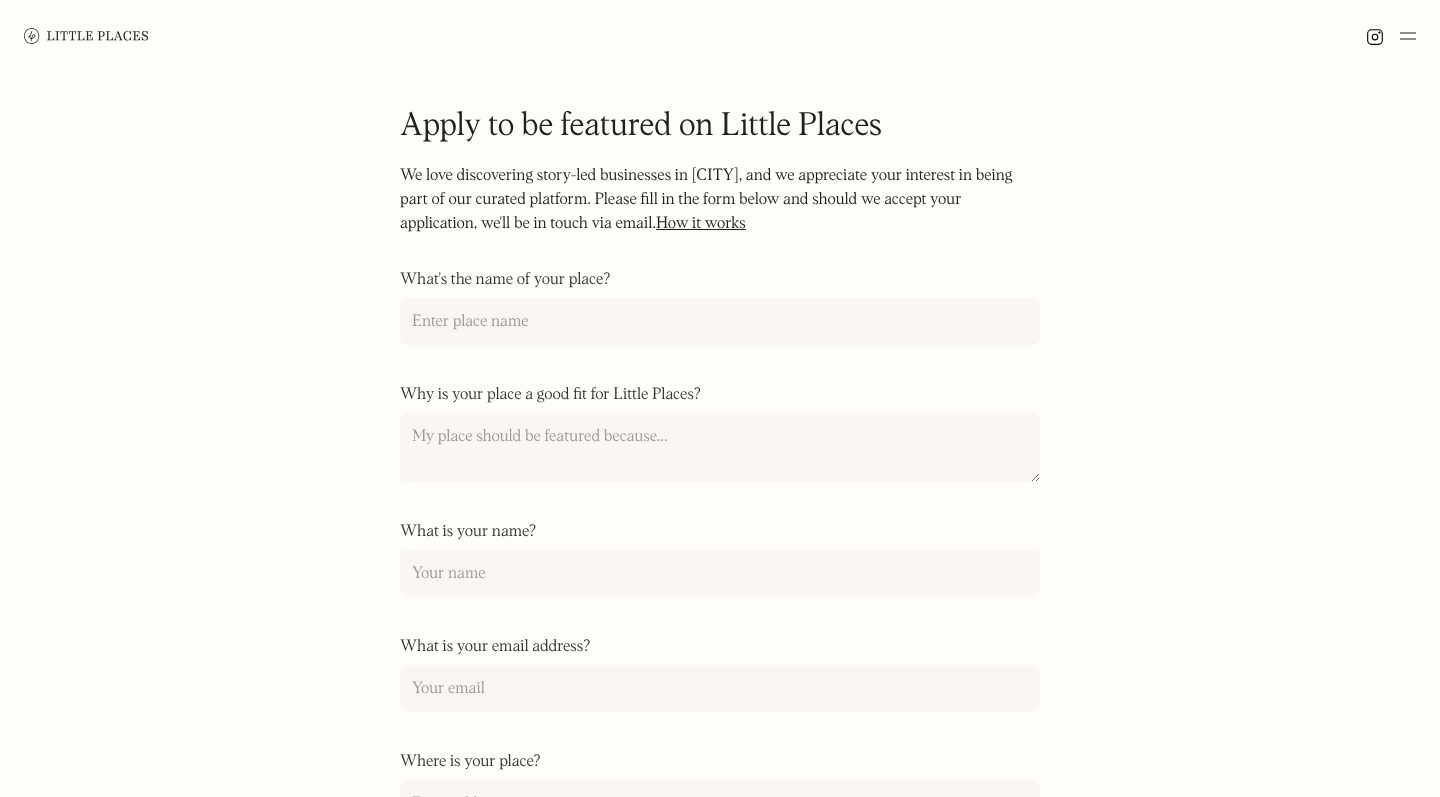 scroll, scrollTop: 0, scrollLeft: 0, axis: both 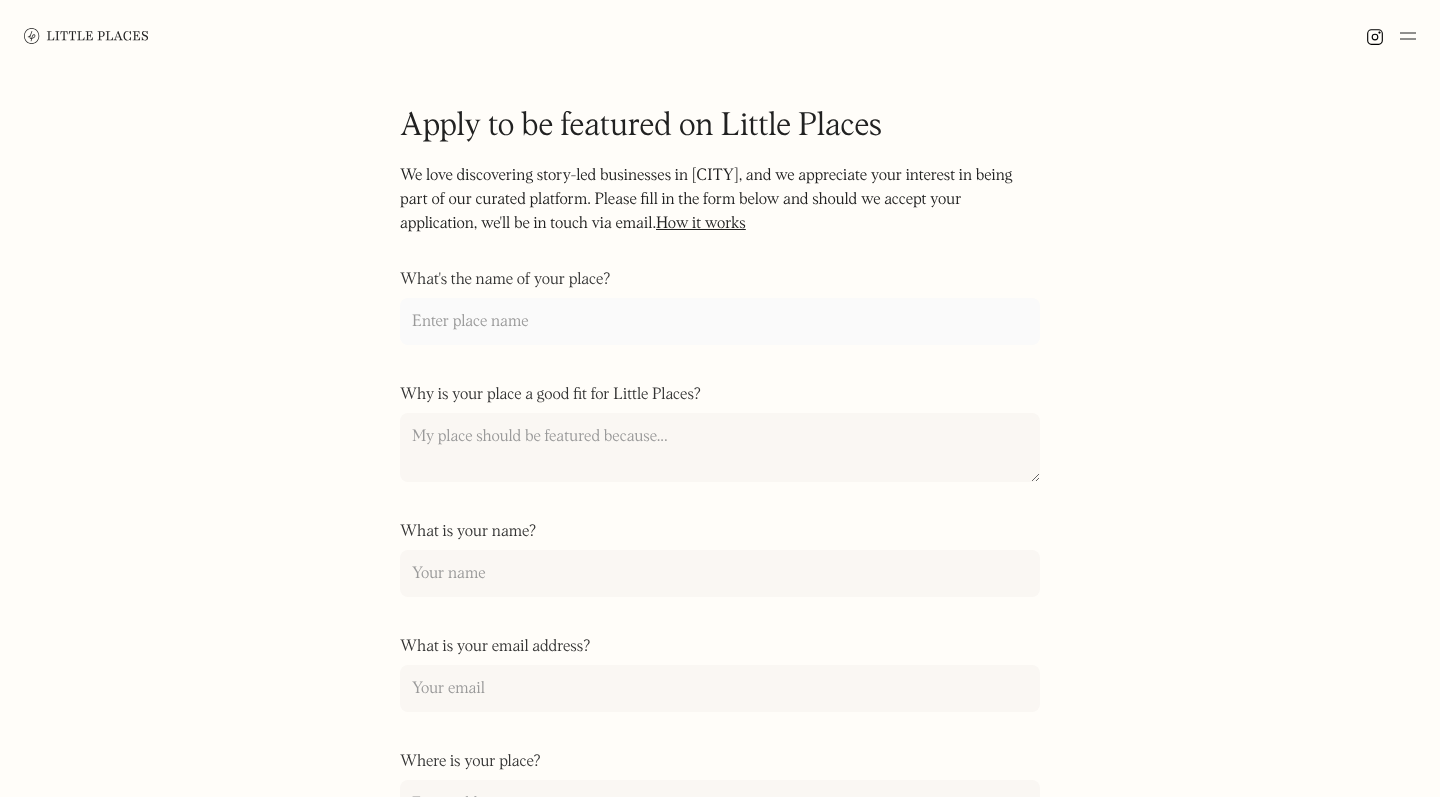 click on "What's the name of your place?" at bounding box center [720, 321] 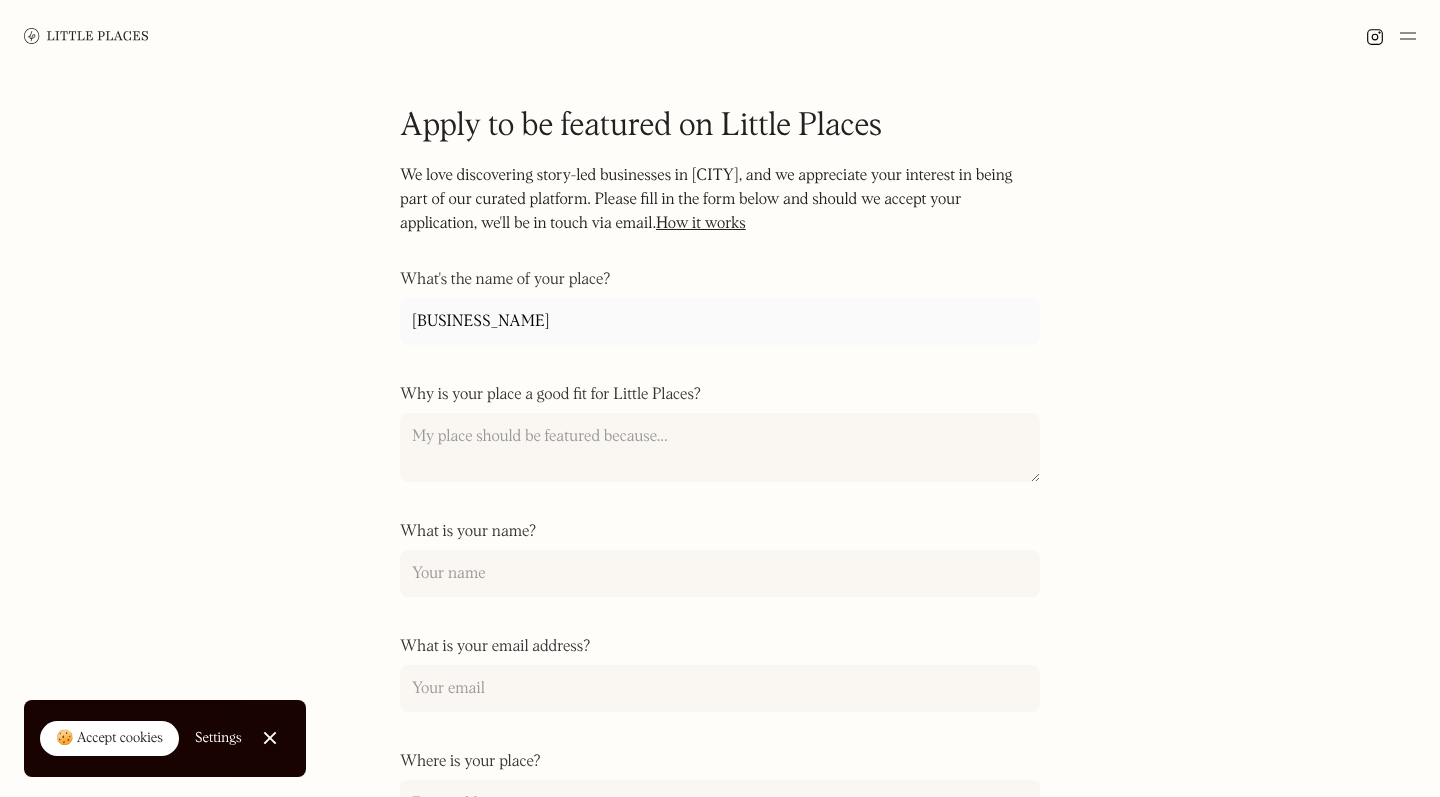 type on "[BUSINESS_NAME]" 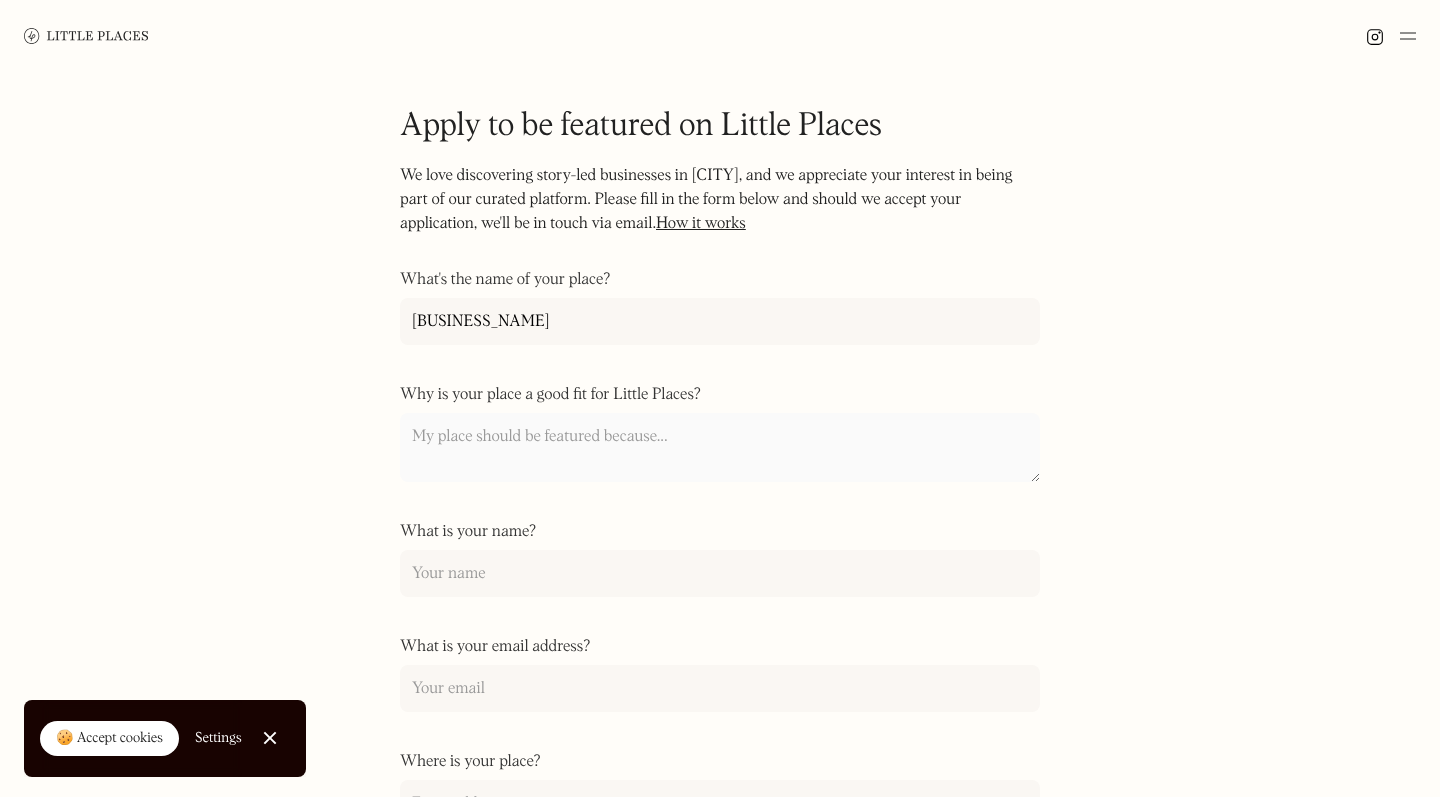 click on "Why is your place a good fit for Little Places?" at bounding box center [720, 448] 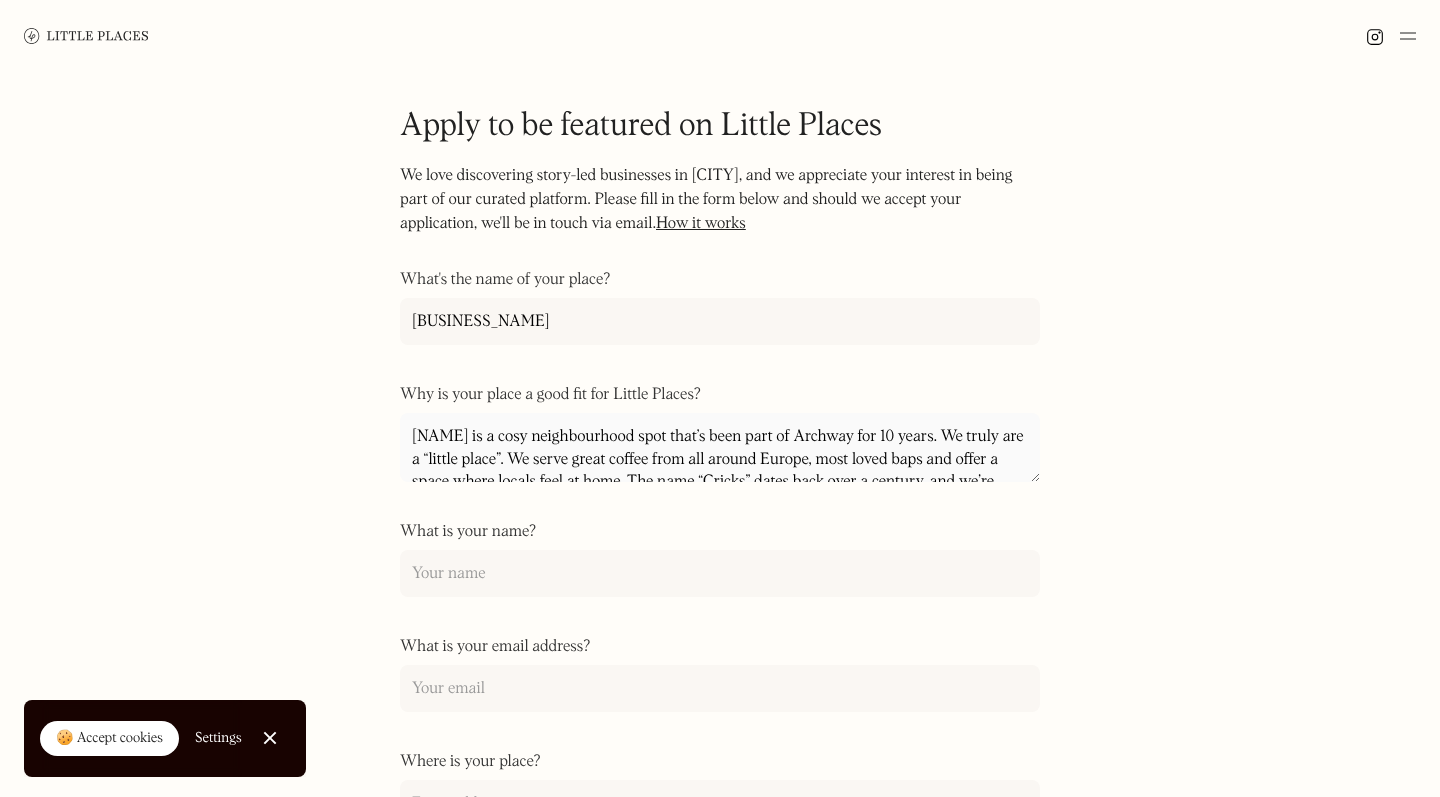 scroll, scrollTop: 108, scrollLeft: 0, axis: vertical 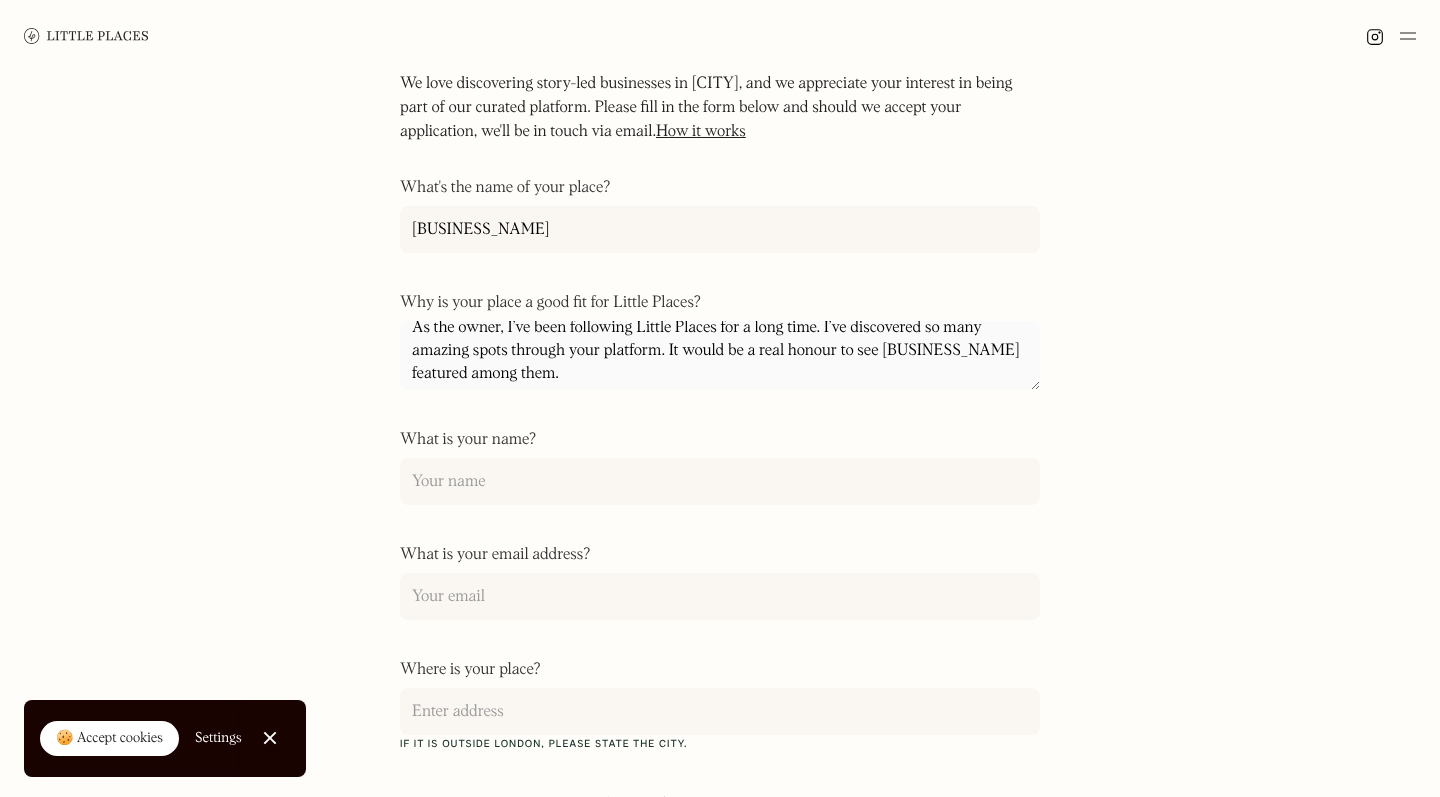 type on "Cricks is a cosy neighbourhood spot that’s been part of Archway for 10 years. We truly are a “little place”. We serve great coffee from all around Europe, most loved baps and offer a space where locals feel at home. The name “Cricks” dates back over a century, and we’re proud to carry its history into something truly local and loved.
As the owner, I’ve been following Little Places for a long time. I’ve discovered so many amazing spots through your platform. It would be a real honour to see Cricks Corner featured among them." 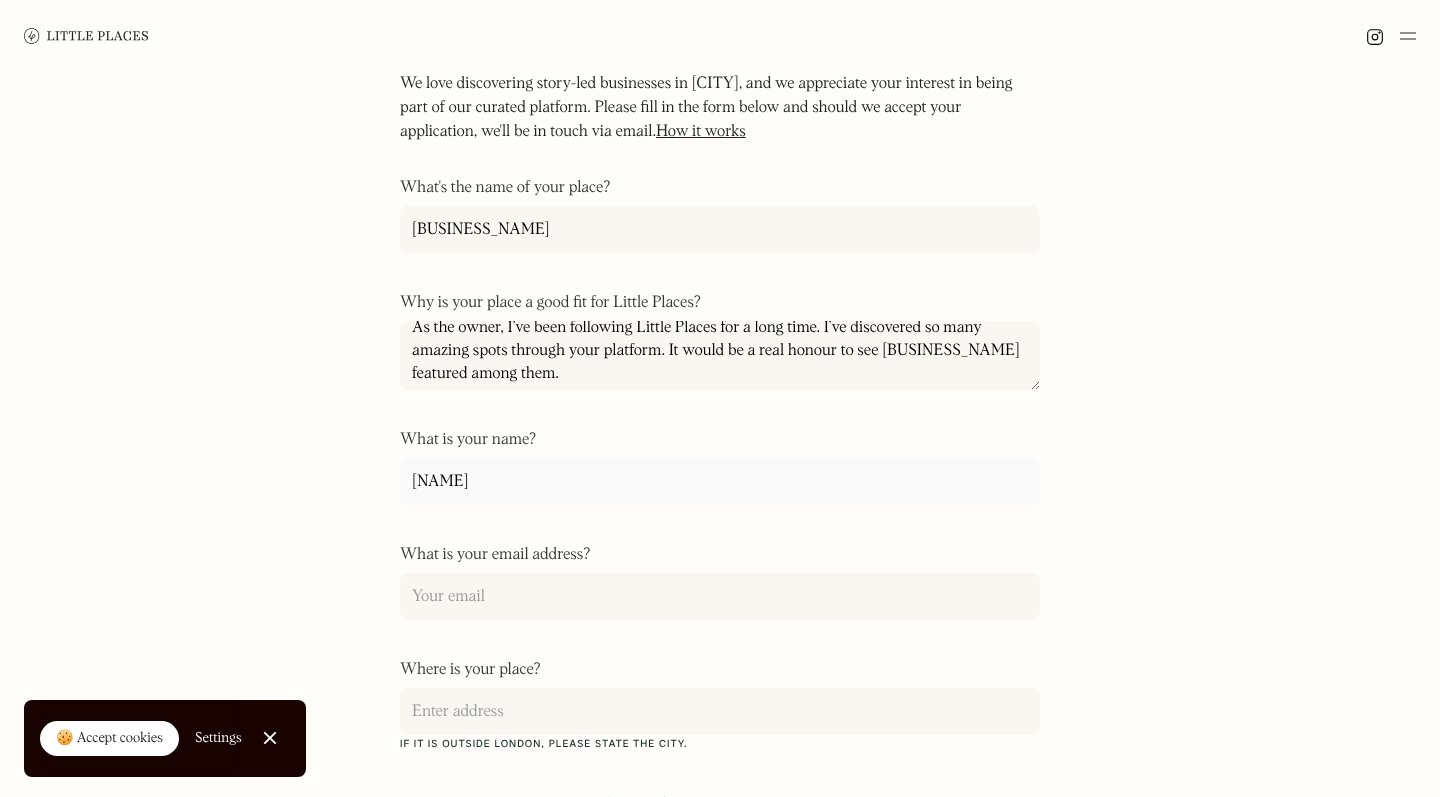 click on "Emirhab" at bounding box center [720, 481] 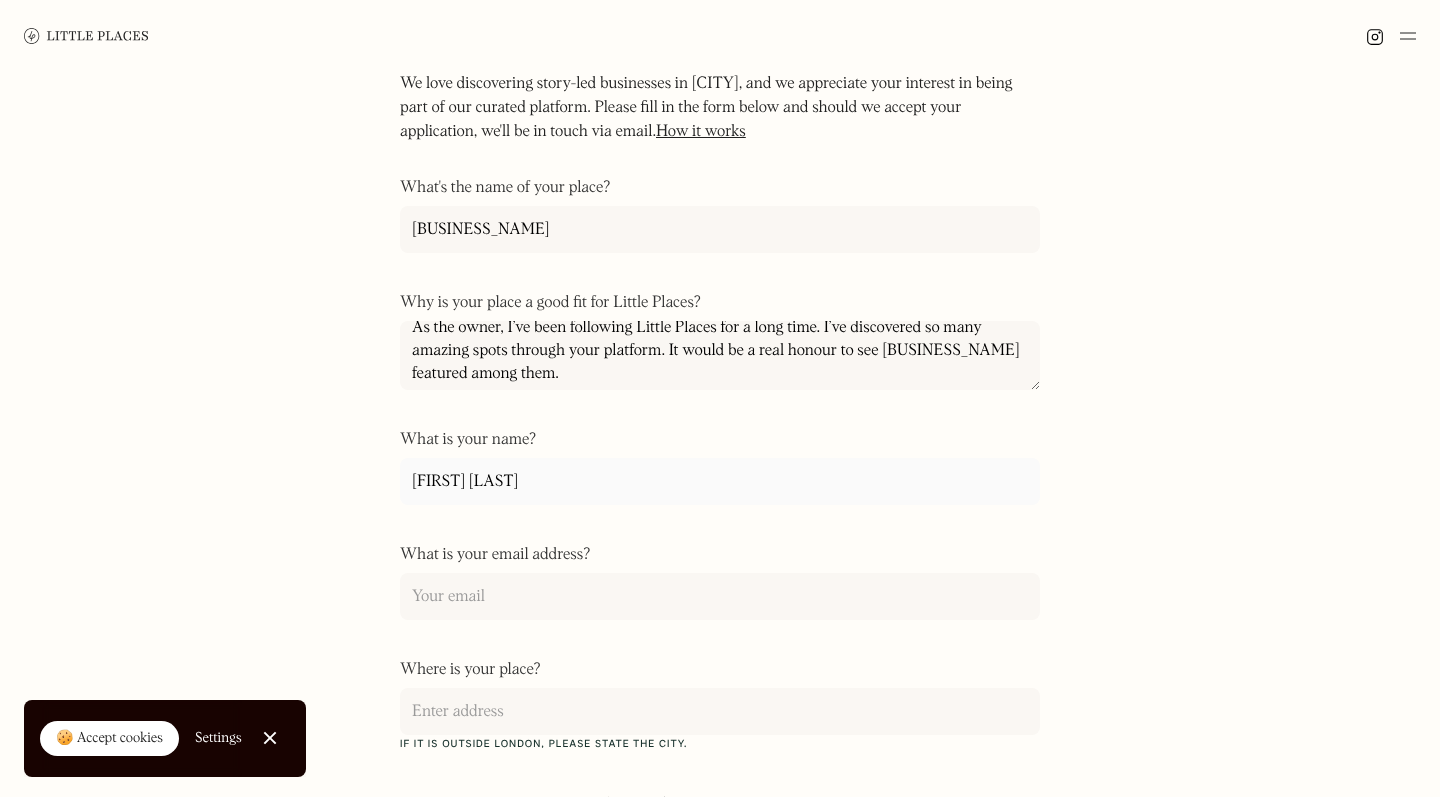 type on "[FIRST]" 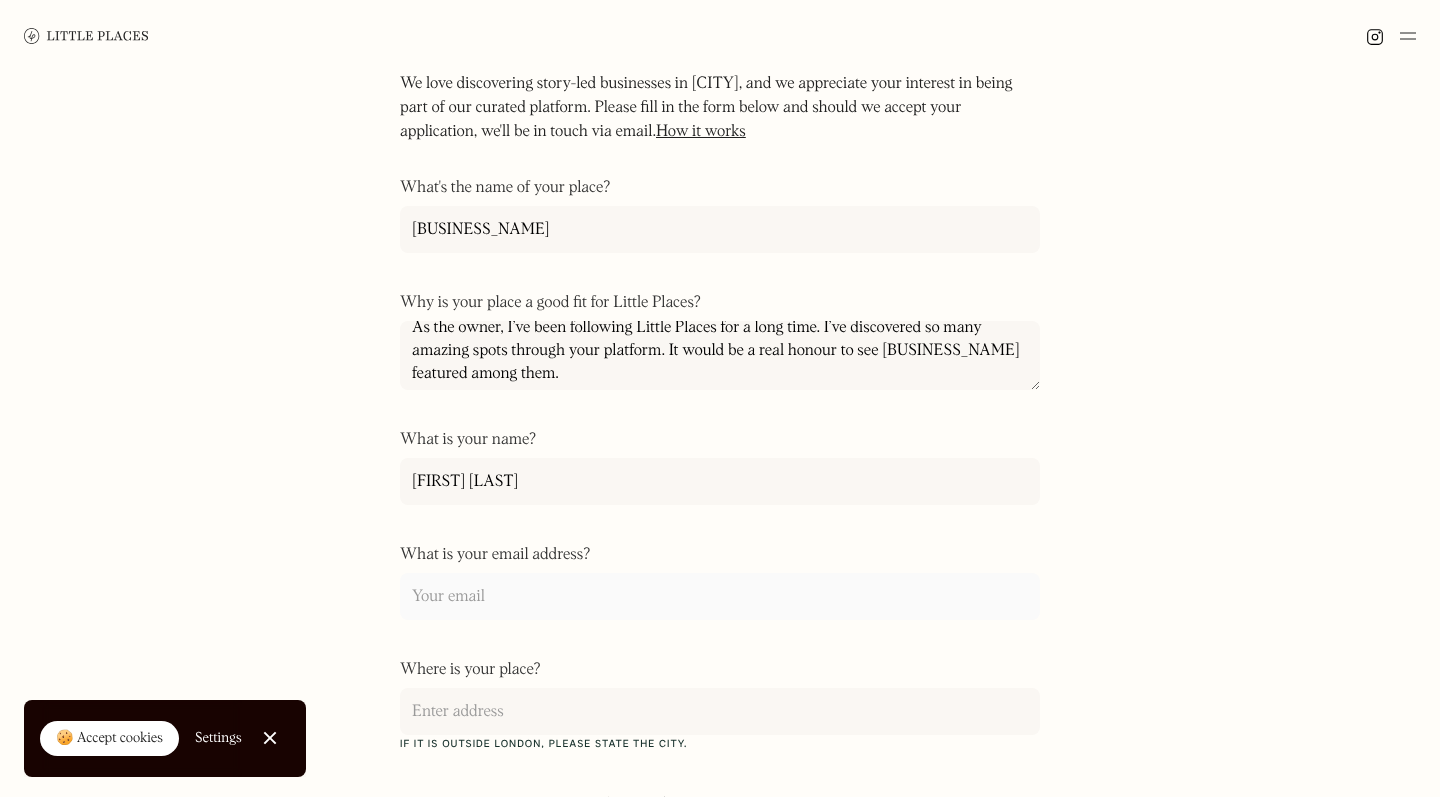 click on "What is your email address?" at bounding box center (720, 596) 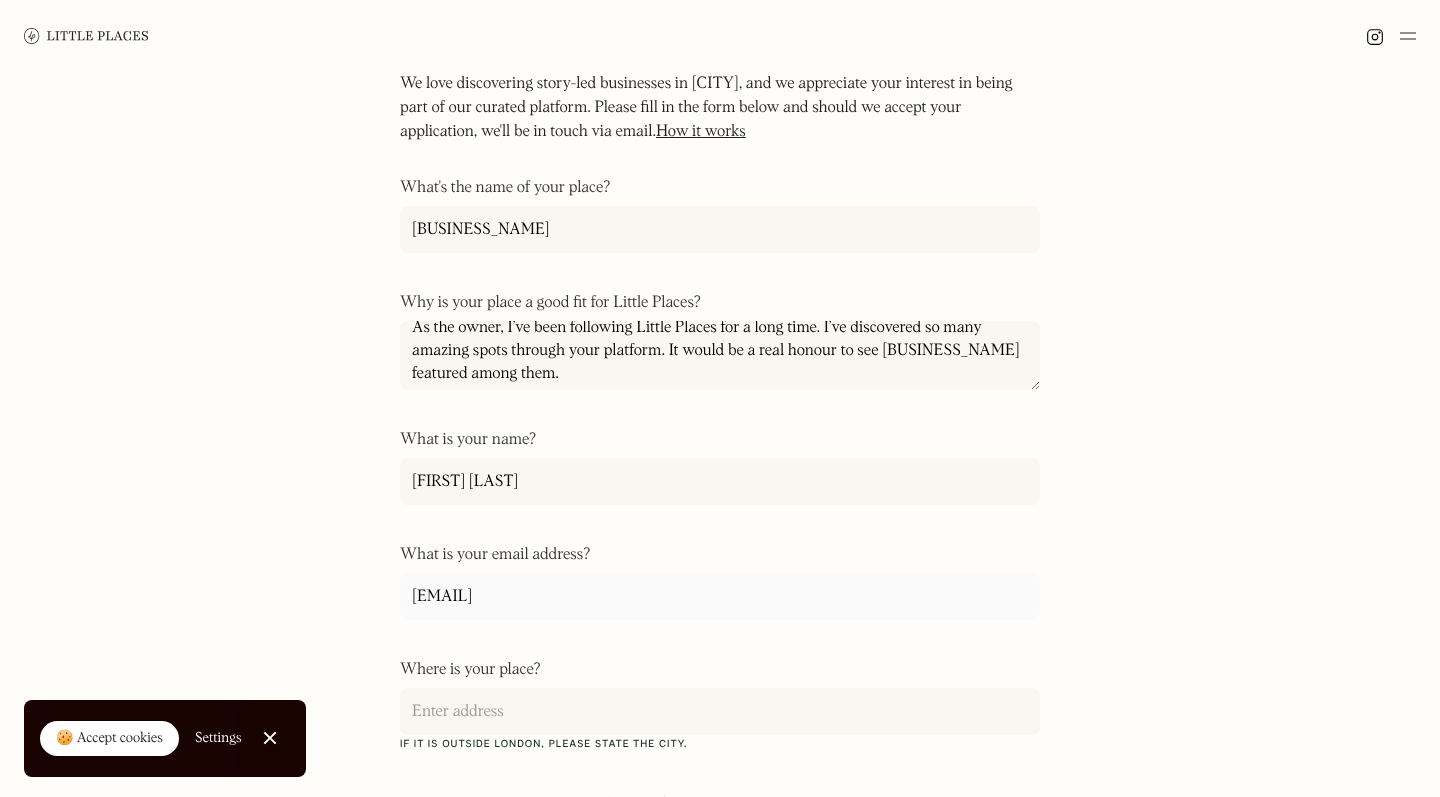 type on "[EMAIL]" 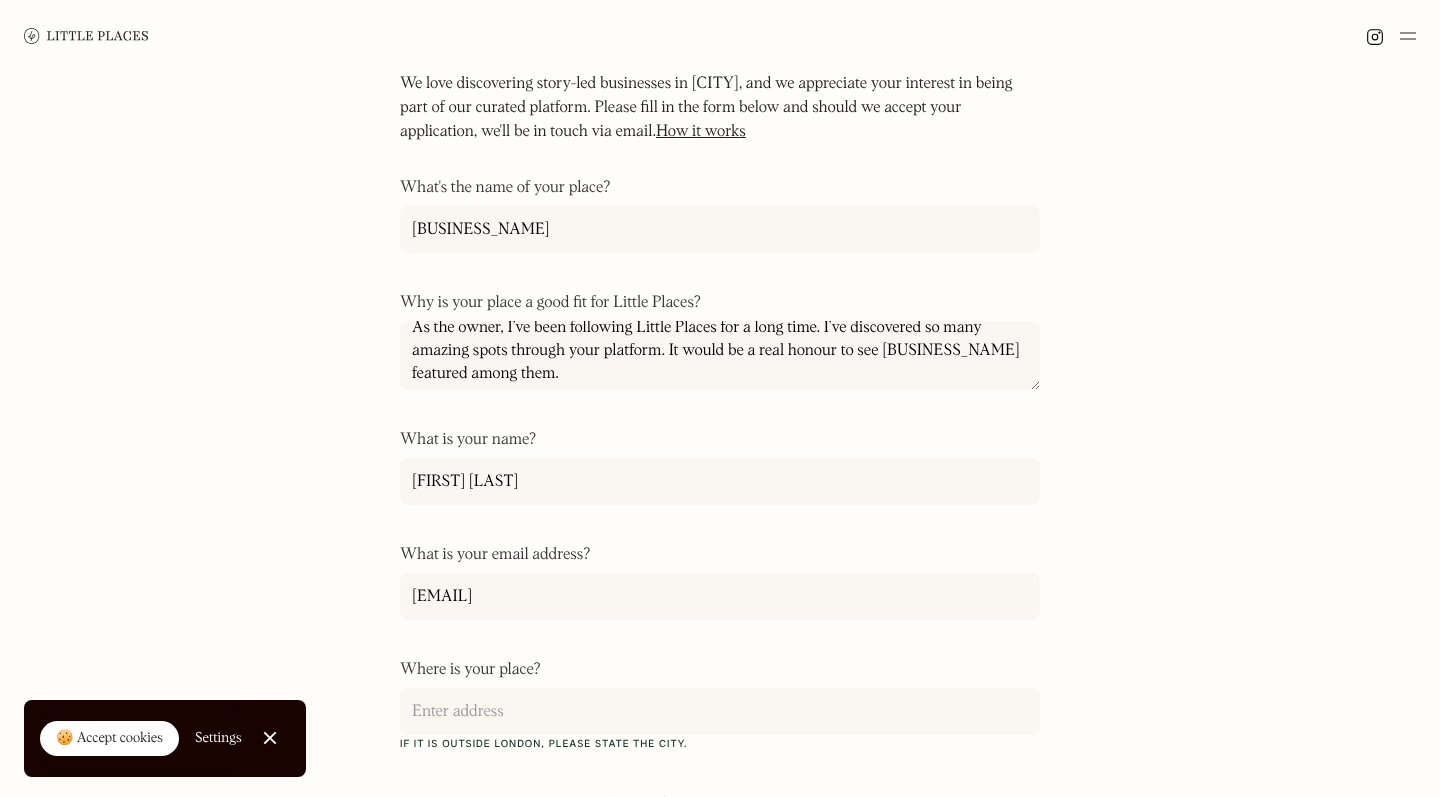 click on "🍪 Accept cookies" at bounding box center (109, 739) 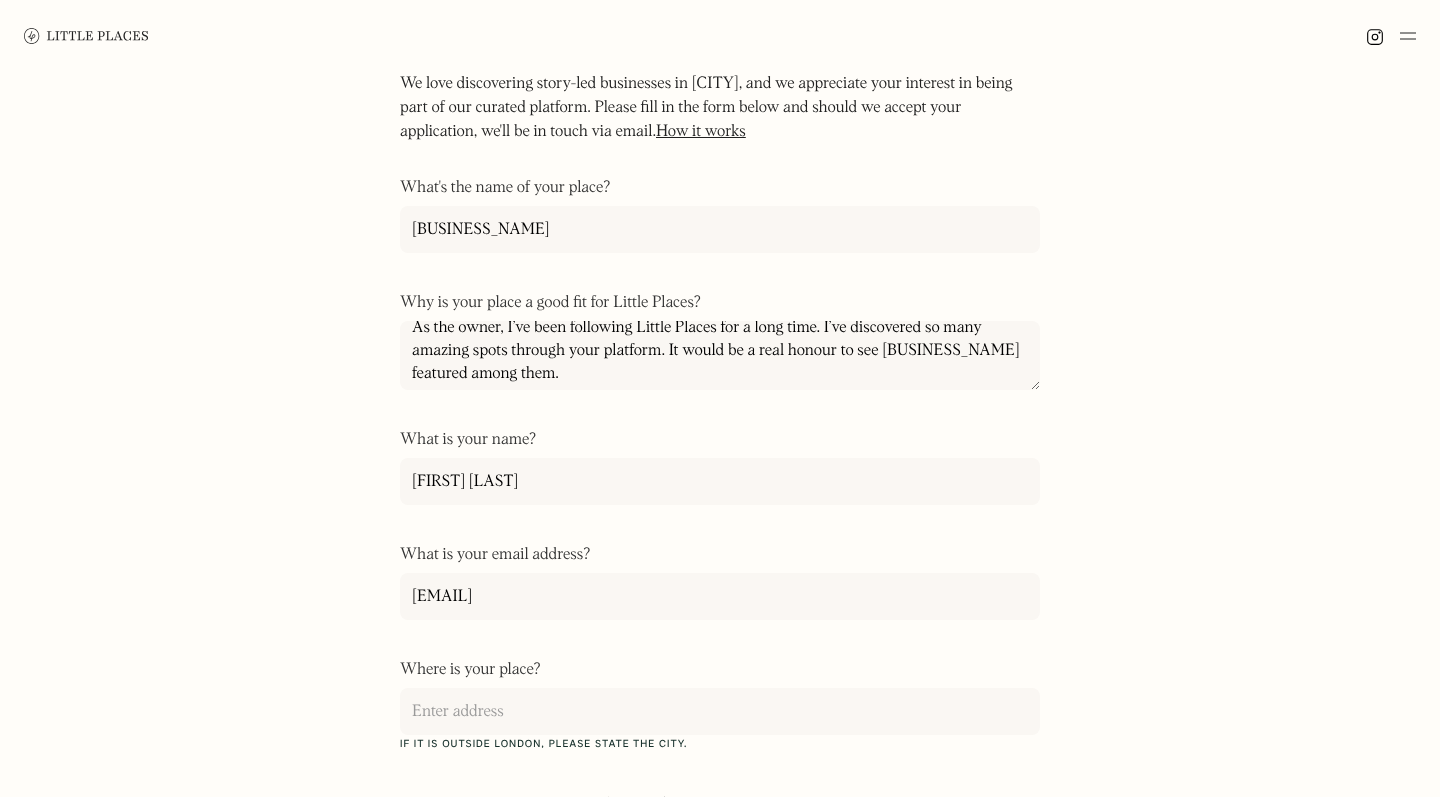 scroll, scrollTop: 231, scrollLeft: 0, axis: vertical 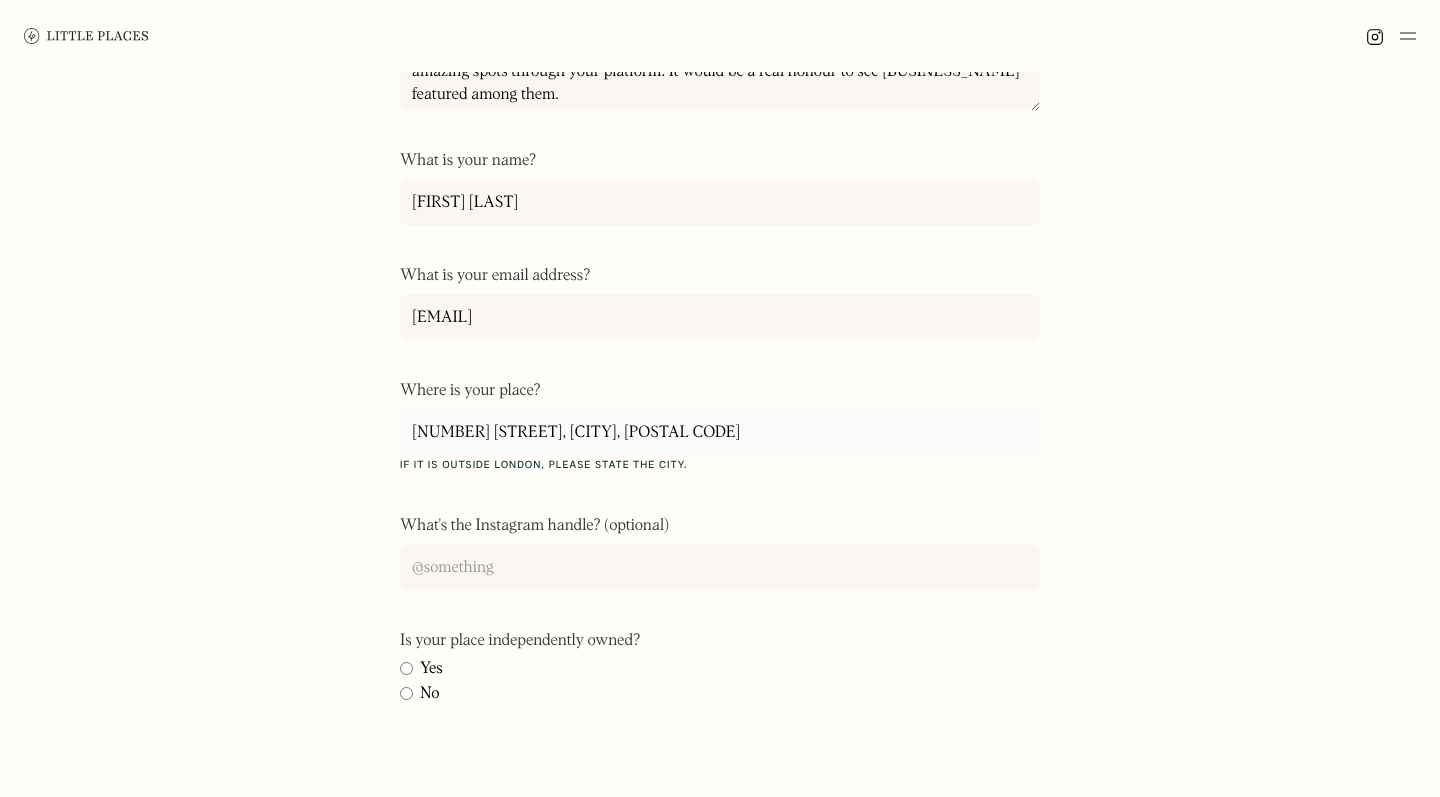 type on "[NUMBER] [STREET], [CITY], [POSTAL_CODE]" 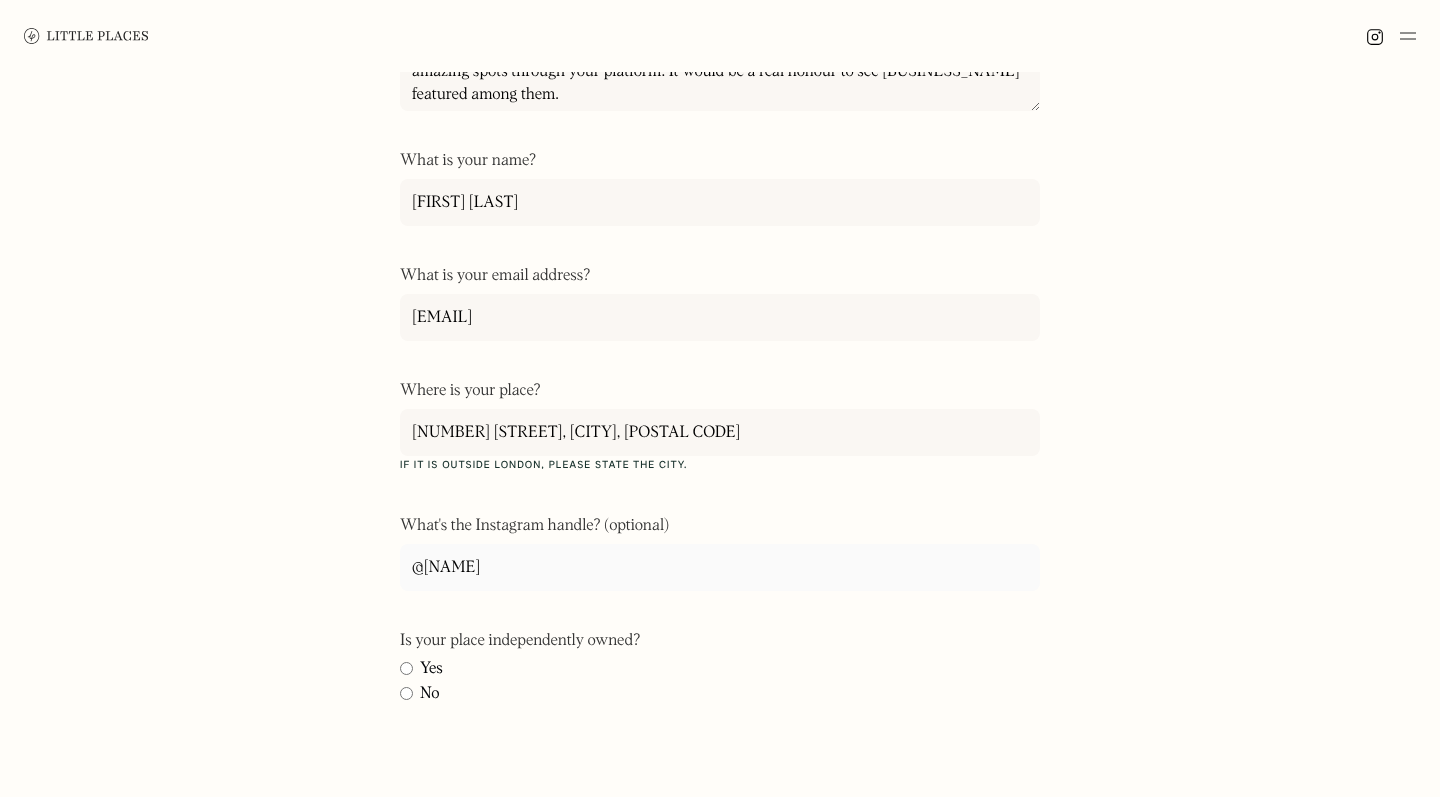 type on "@crickscorner" 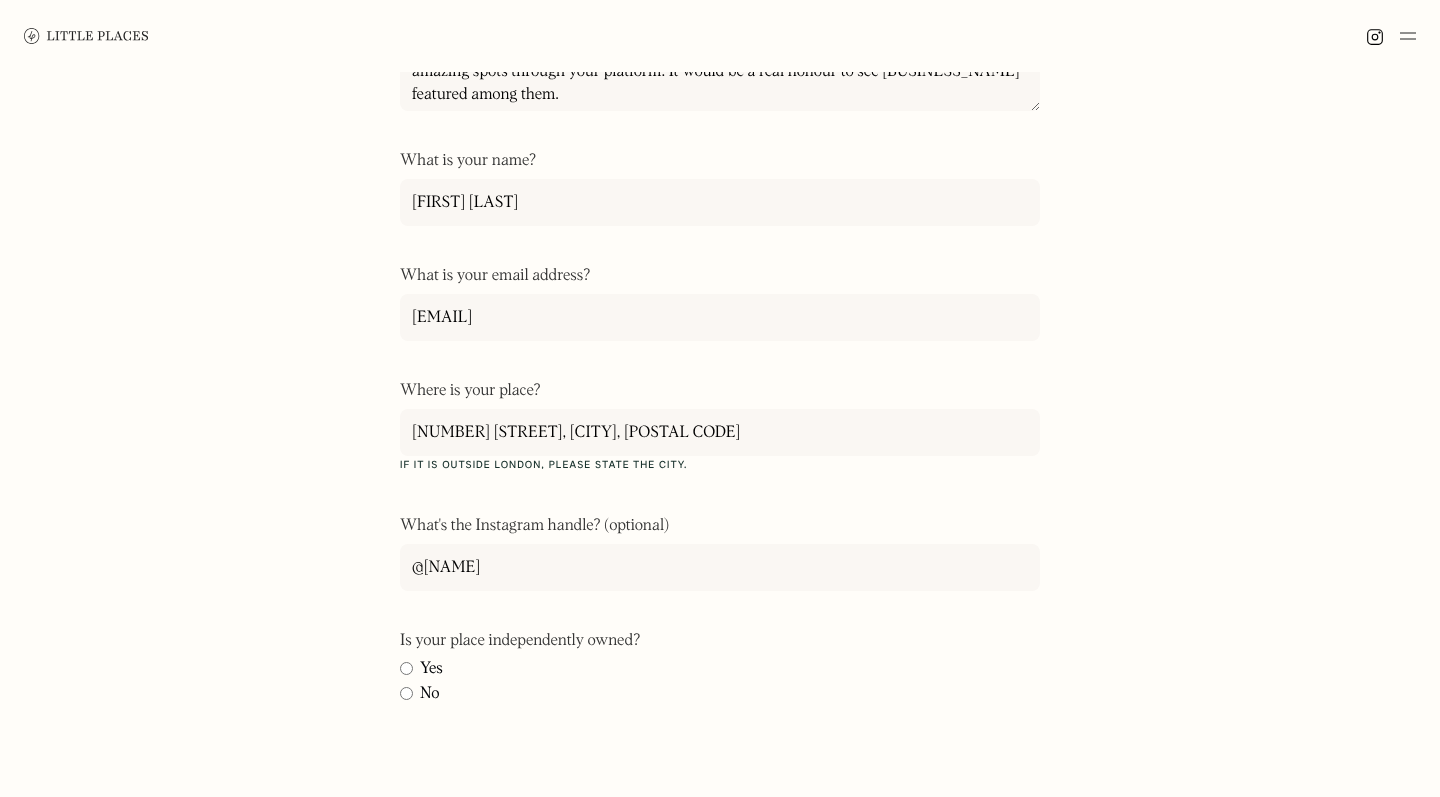 click on "Yes" at bounding box center (431, 669) 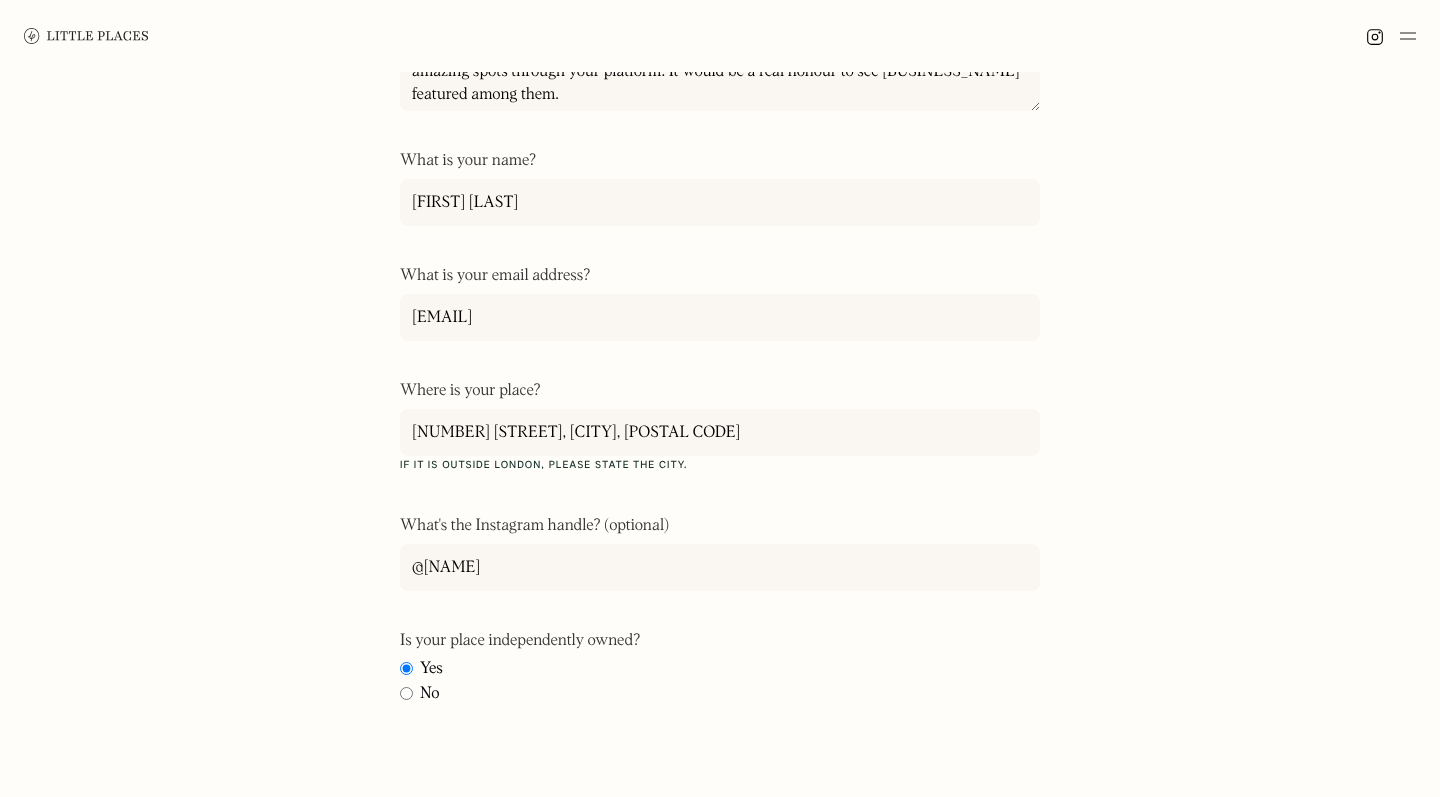 scroll, scrollTop: 577, scrollLeft: 0, axis: vertical 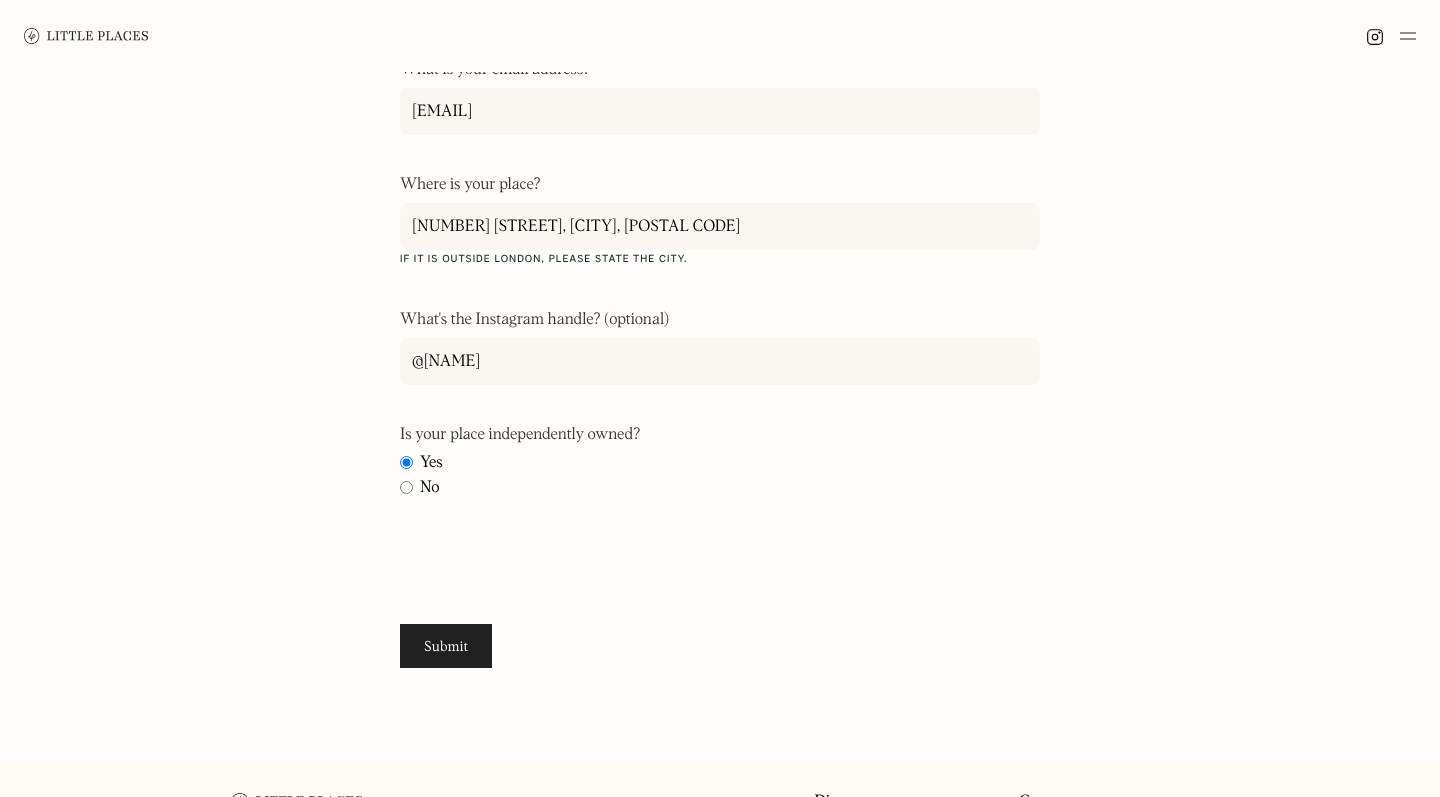 click on "Submit" at bounding box center (446, 646) 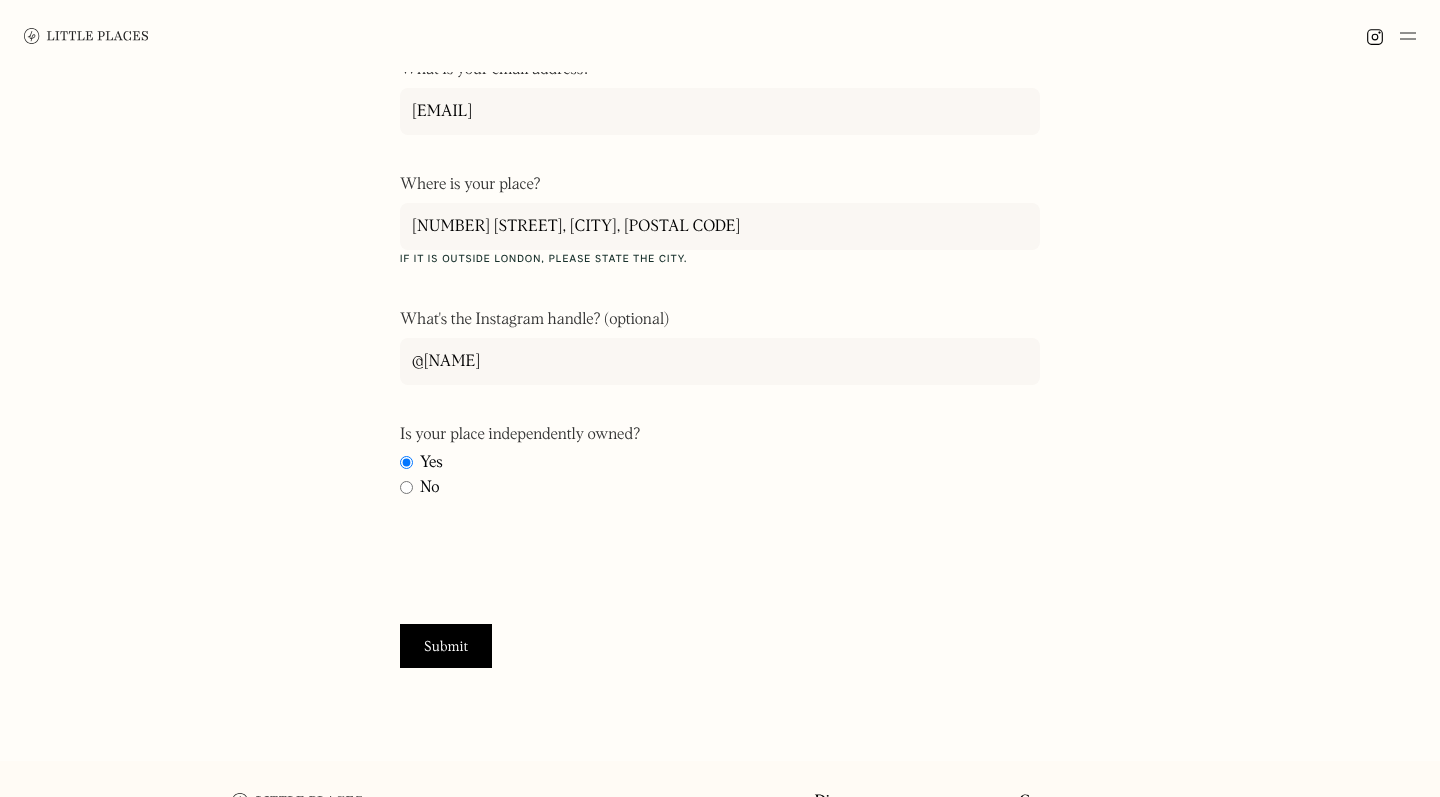 click on "Apply to be featured on Little Places We love discovering story-led businesses in London, and we appreciate your interest in being part of our curated platform. Please fill in the form below and should we accept your application, we'll be in touch via email.  How it works ‍ What's the name of your place? Cricks Corner Why is your place a good fit for Little Places? Cricks is a cosy neighbourhood spot that’s been part of Archway for 10 years. We truly are a “little place”. We serve great coffee from all around Europe, most loved baps and offer a space where locals feel at home. The name “Cricks” dates back over a century, and we’re proud to carry its history into something truly local and loved.
As the owner, I’ve been following Little Places for a long time. I’ve discovered so many amazing spots through your platform. It would be a real honour to see Cricks Corner featured among them. What is your name? [FIRST] [LAST] What is your email address? [EMAIL] Where is your place? Yes No" at bounding box center [720, 128] 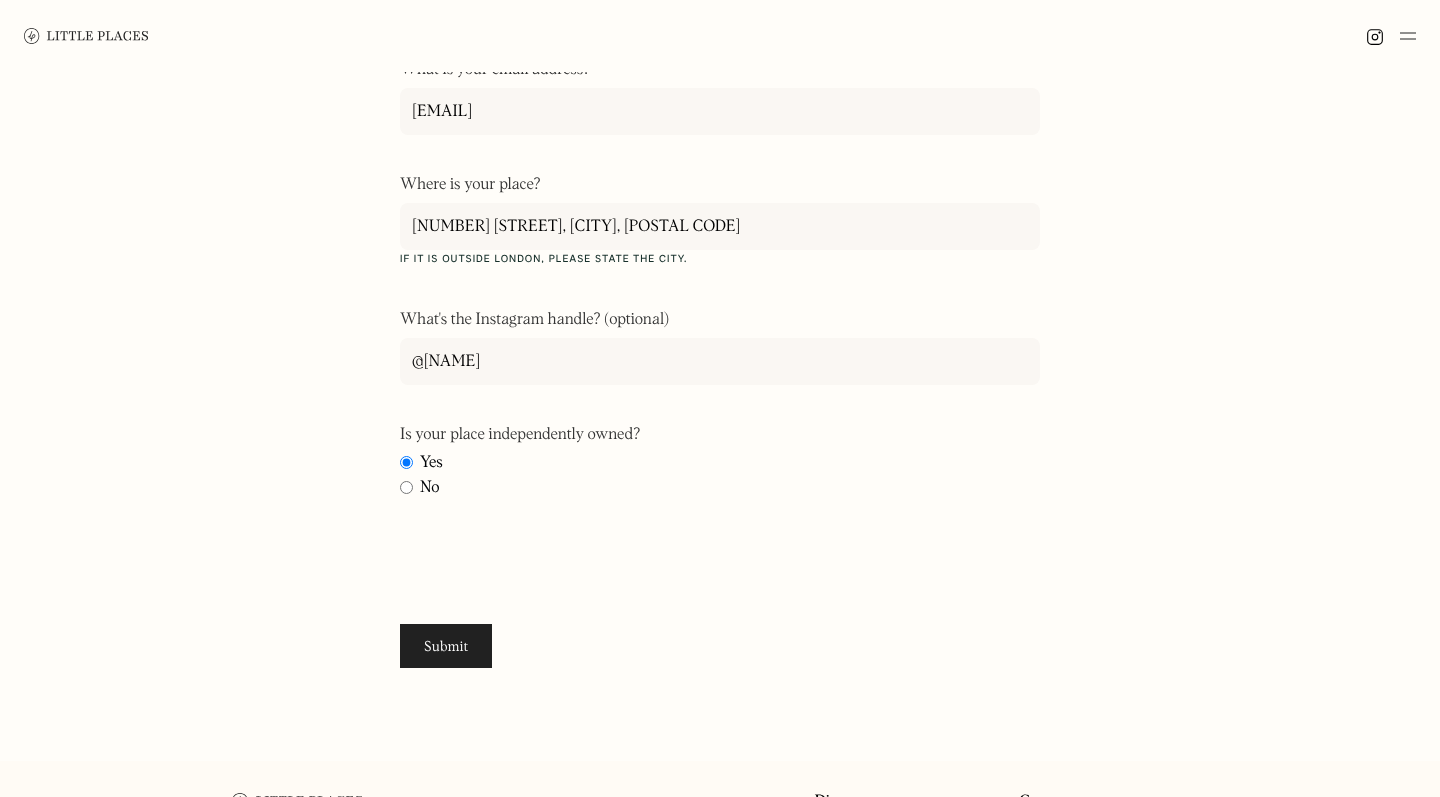 click on "Submit" at bounding box center (446, 646) 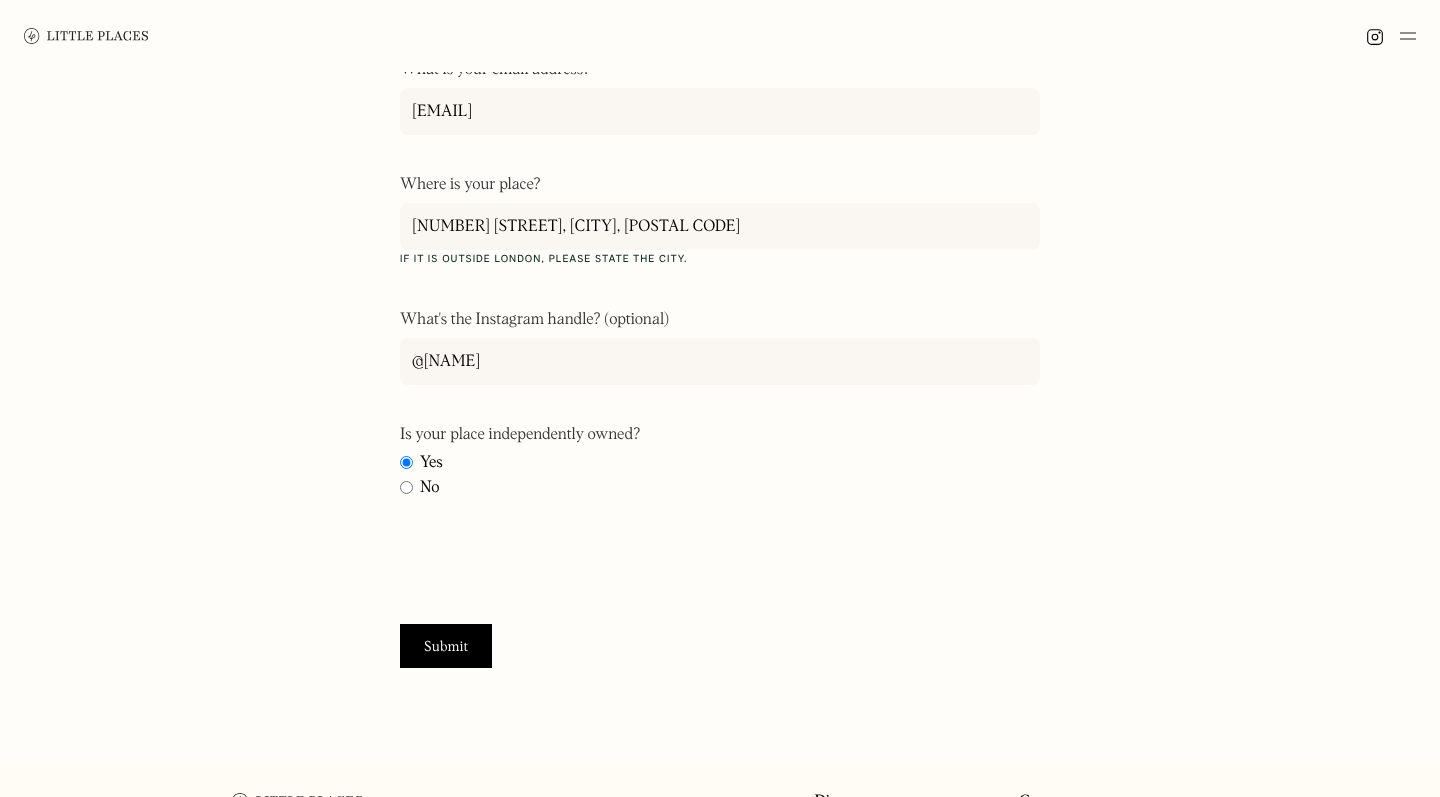 click on "Apply to be featured on Little Places We love discovering story-led businesses in London, and we appreciate your interest in being part of our curated platform. Please fill in the form below and should we accept your application, we'll be in touch via email.  How it works ‍ What's the name of your place? Cricks Corner Why is your place a good fit for Little Places? Cricks is a cosy neighbourhood spot that’s been part of Archway for 10 years. We truly are a “little place”. We serve great coffee from all around Europe, most loved baps and offer a space where locals feel at home. The name “Cricks” dates back over a century, and we’re proud to carry its history into something truly local and loved.
As the owner, I’ve been following Little Places for a long time. I’ve discovered so many amazing spots through your platform. It would be a real honour to see Cricks Corner featured among them. What is your name? [FIRST] [LAST] What is your email address? [EMAIL] Where is your place? Yes No" at bounding box center (720, 128) 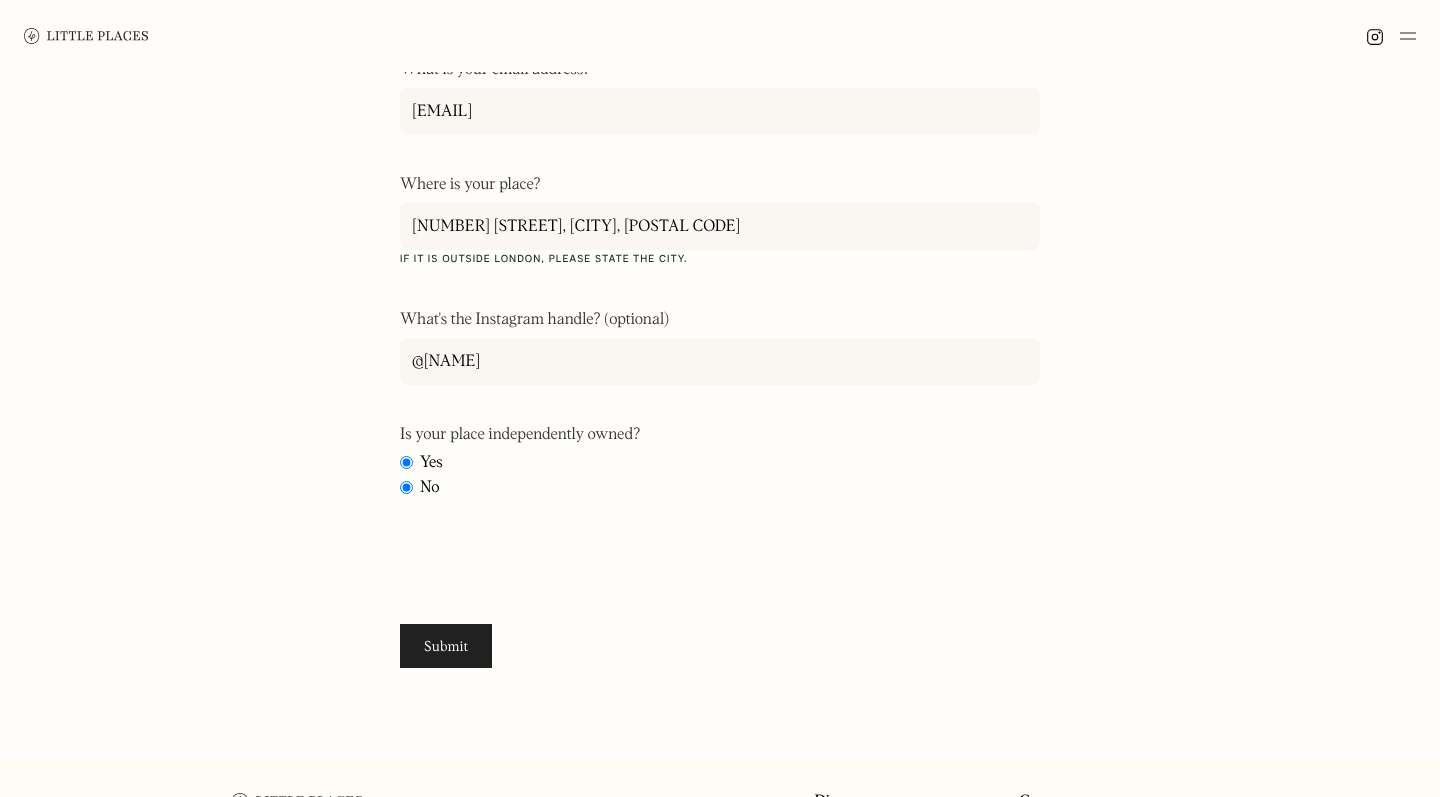 click on "Submit" at bounding box center (446, 646) 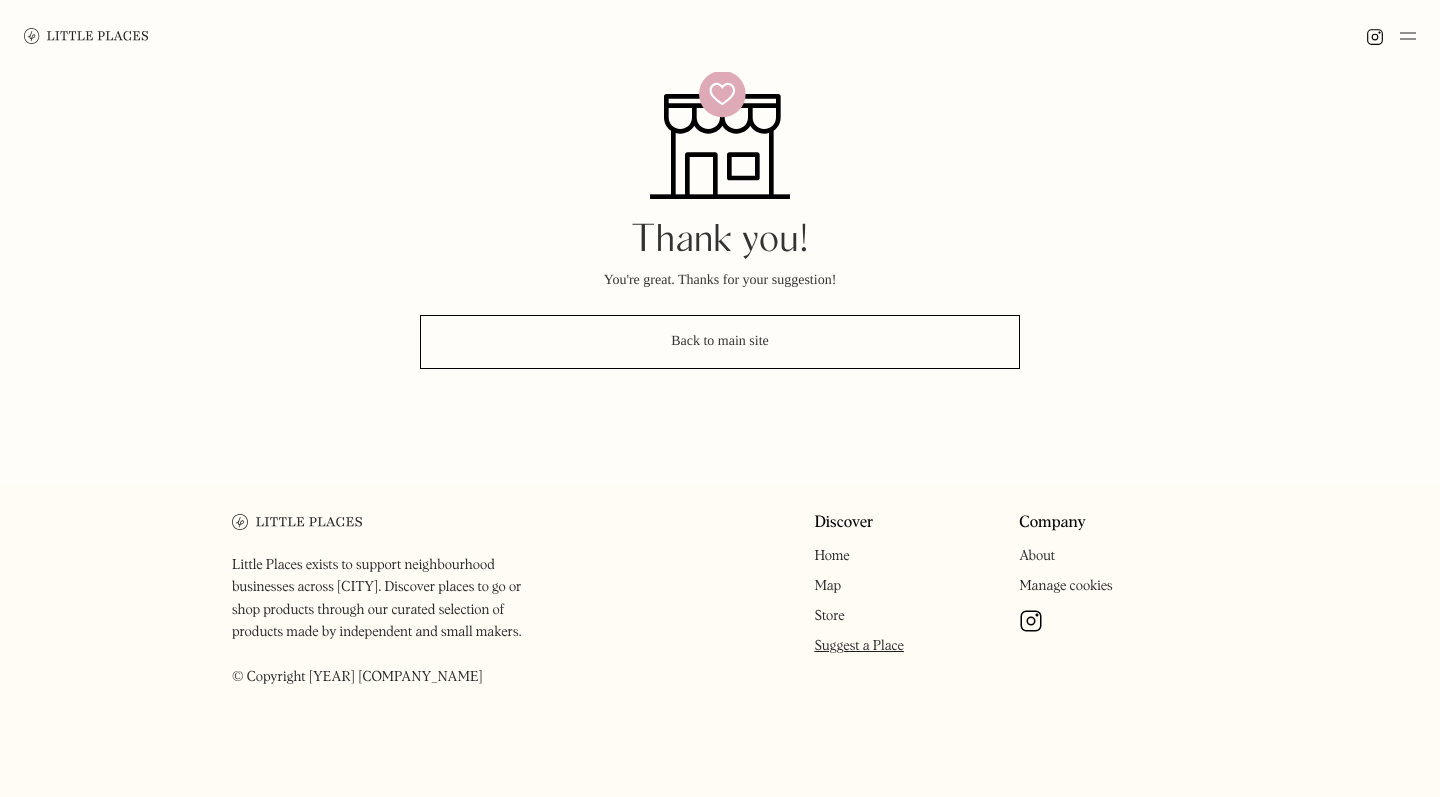 scroll, scrollTop: 65, scrollLeft: 0, axis: vertical 